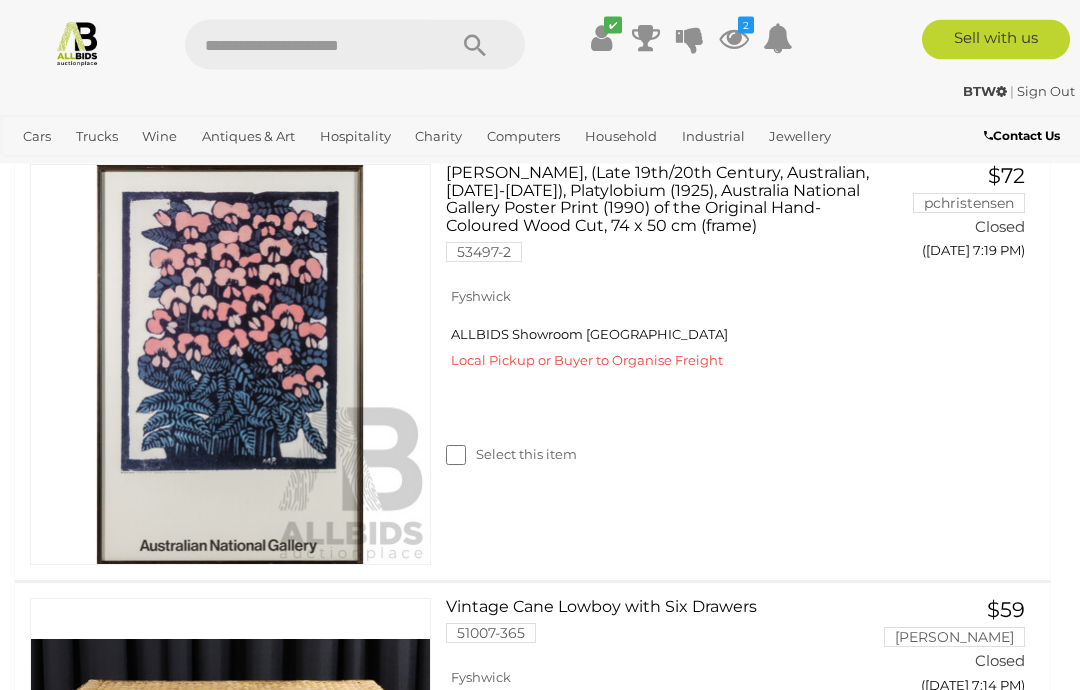 scroll, scrollTop: 2826, scrollLeft: 0, axis: vertical 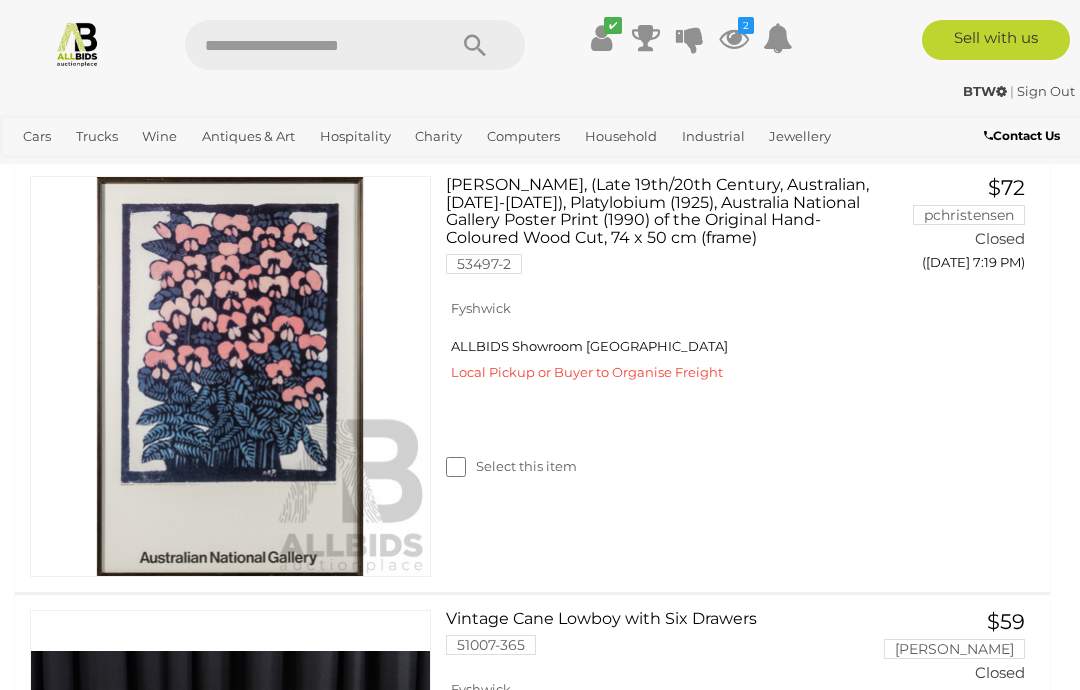 click on "Auctions" at bounding box center (0, 0) 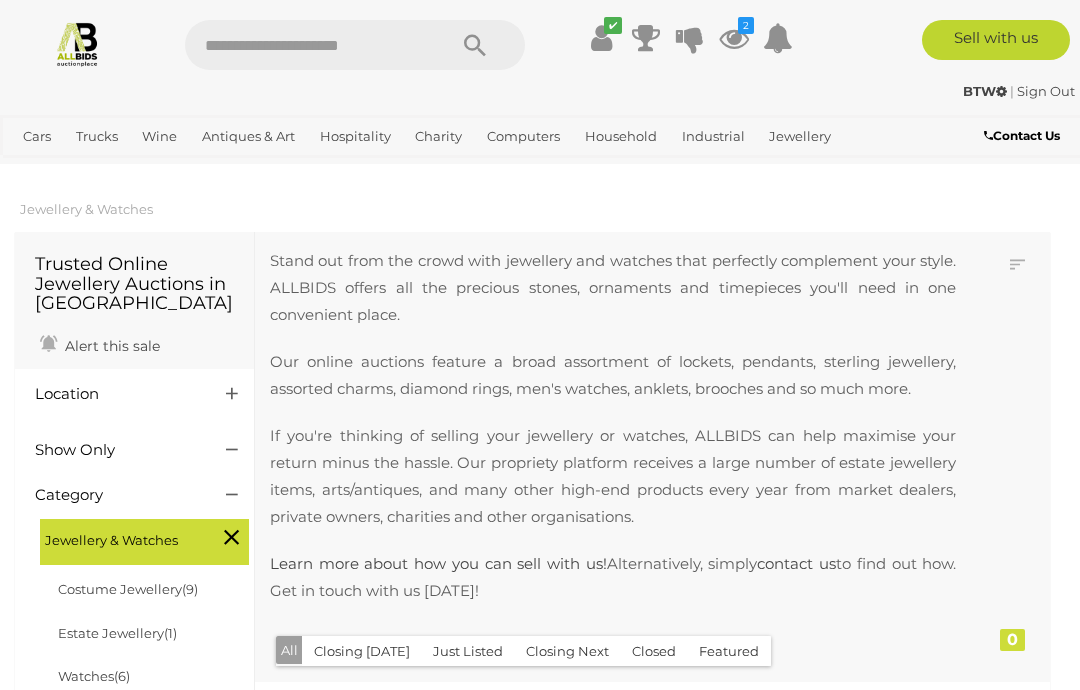 scroll, scrollTop: 0, scrollLeft: 0, axis: both 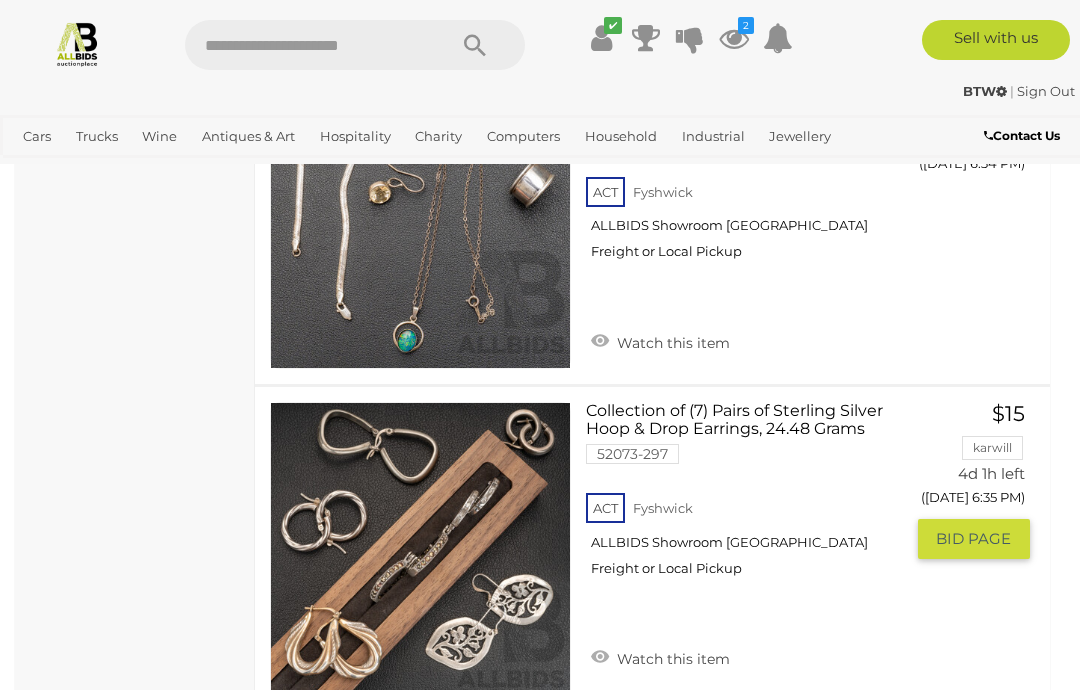 click on "Watch this item" at bounding box center [660, 657] 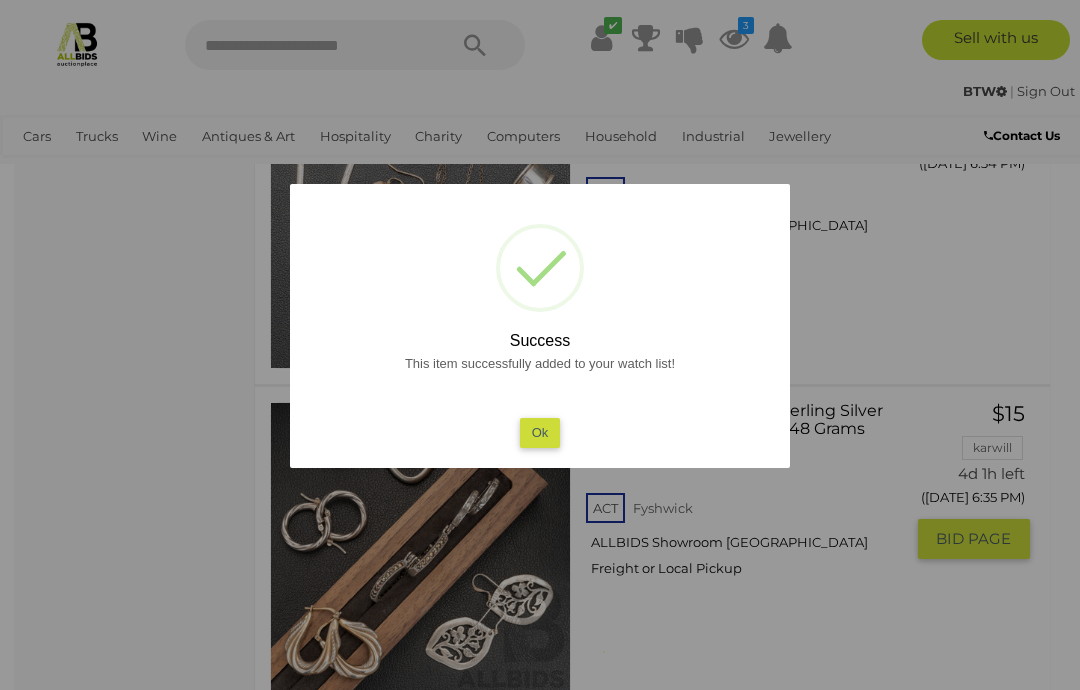 click on "Ok" at bounding box center [540, 432] 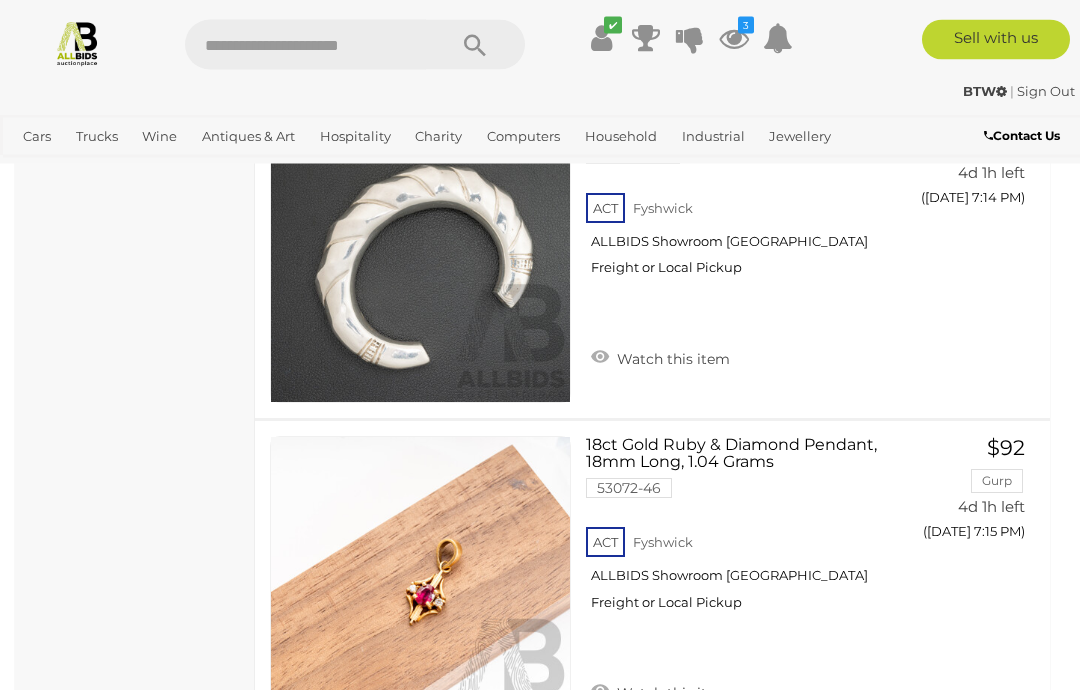 scroll, scrollTop: 13007, scrollLeft: 0, axis: vertical 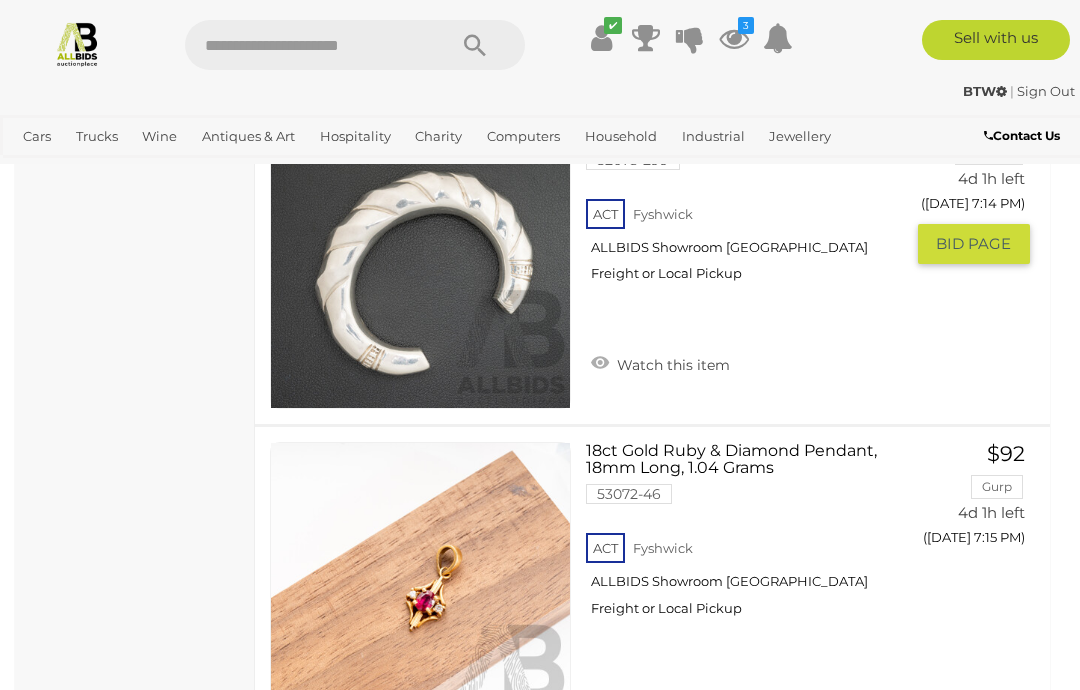 click on "Watch this item" at bounding box center (660, 363) 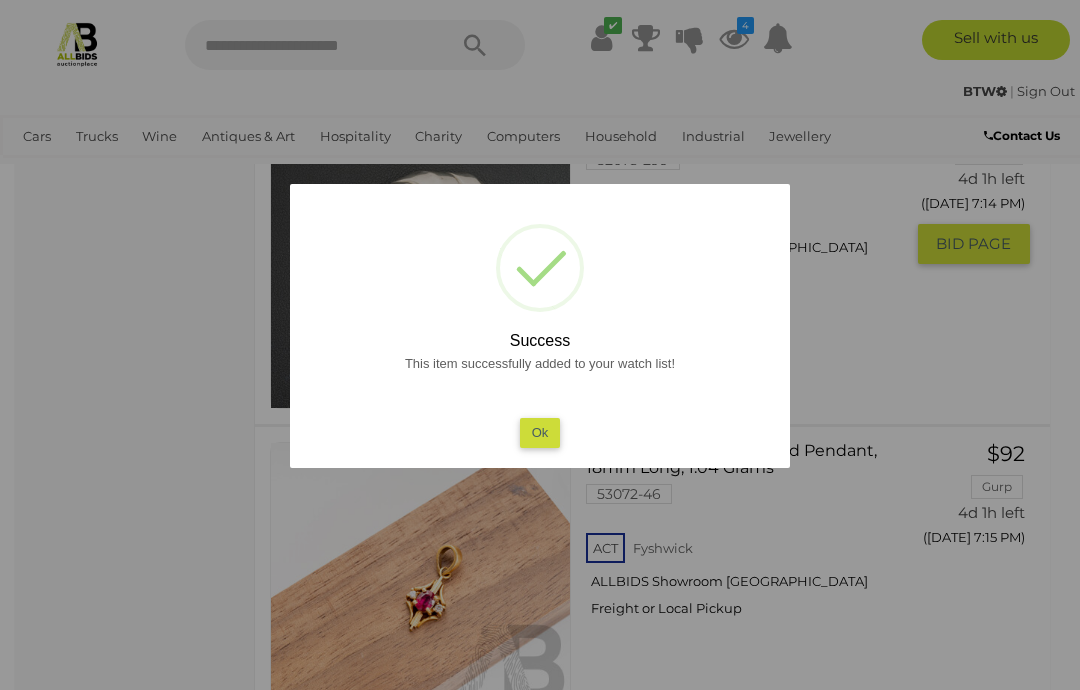 click on "Ok" at bounding box center [540, 432] 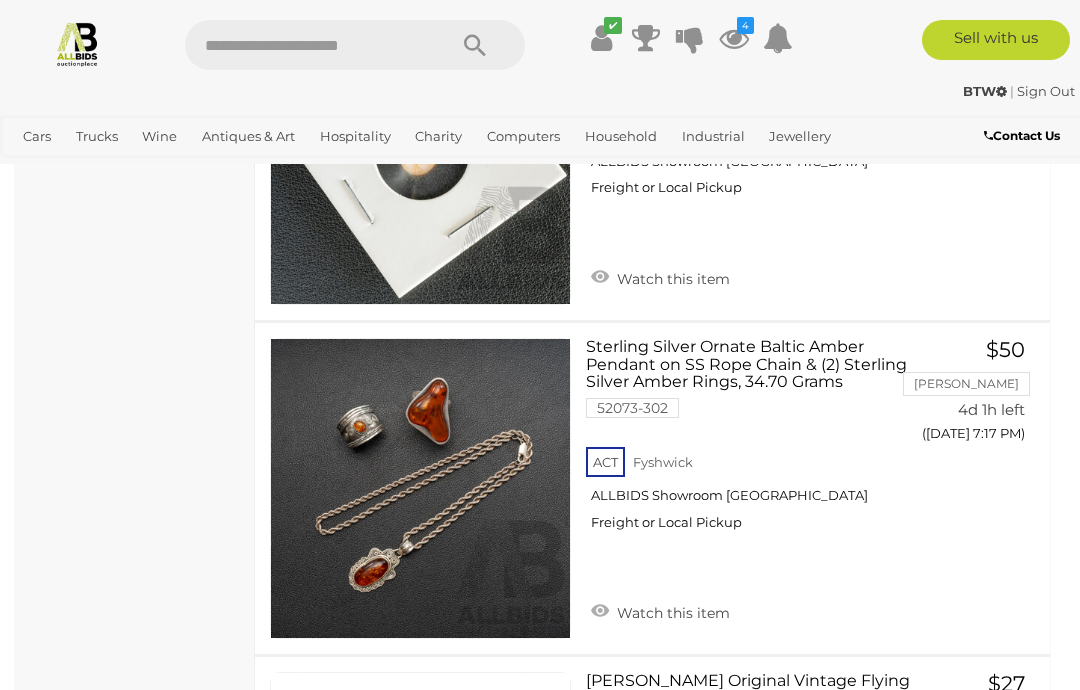 scroll, scrollTop: 13776, scrollLeft: 0, axis: vertical 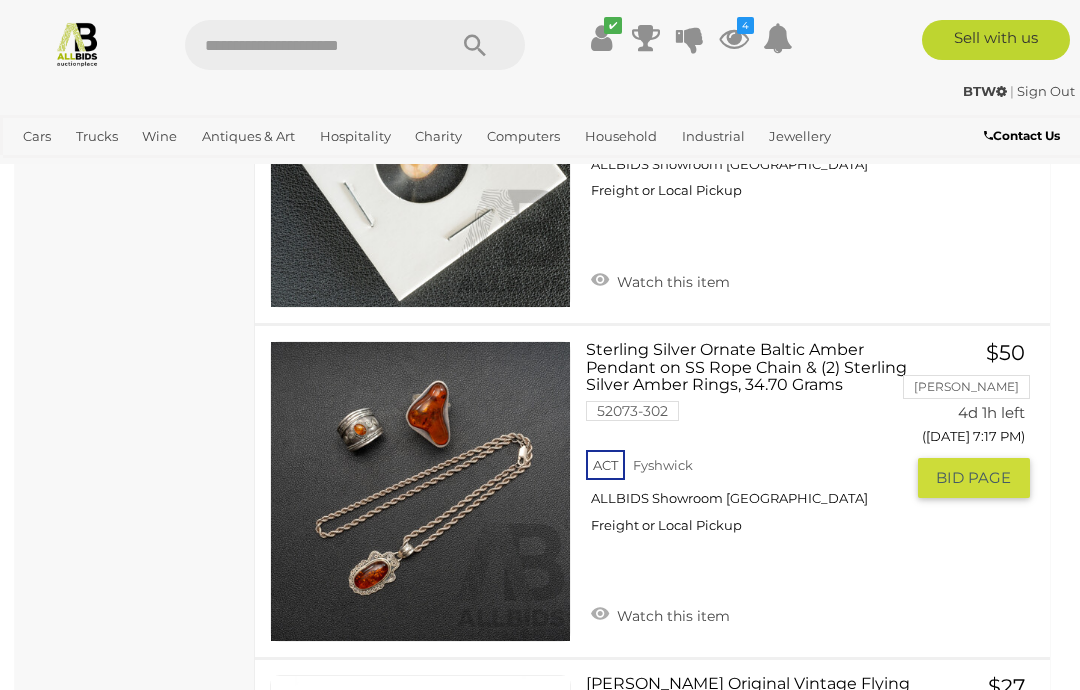 click on "Watch this item" at bounding box center (660, 614) 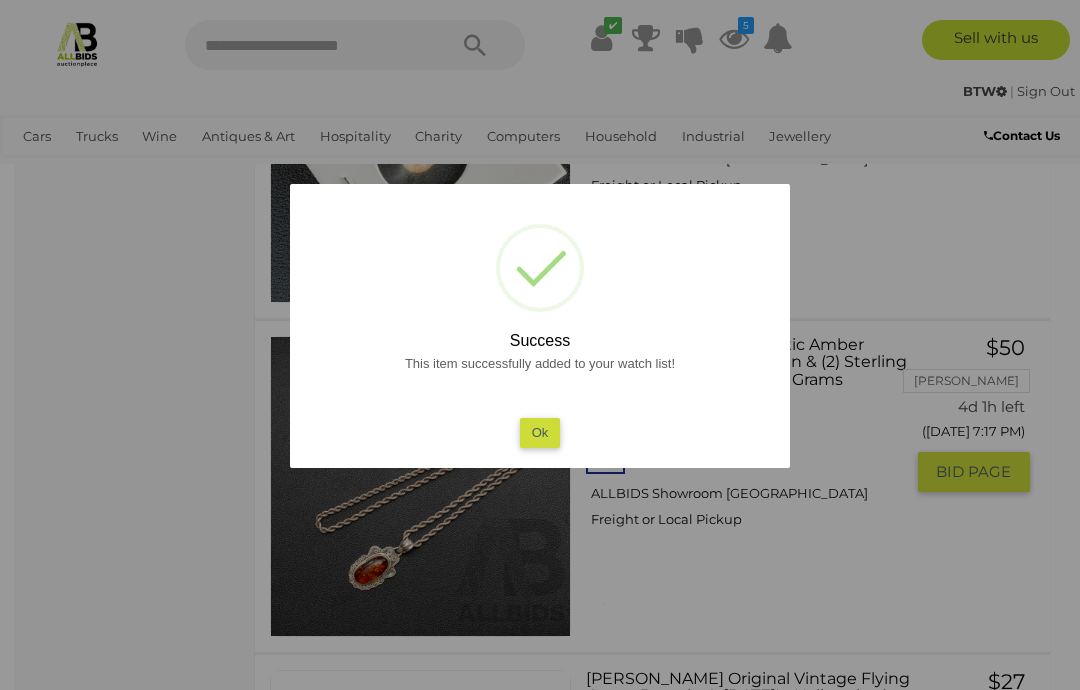 click on "Ok" at bounding box center [540, 432] 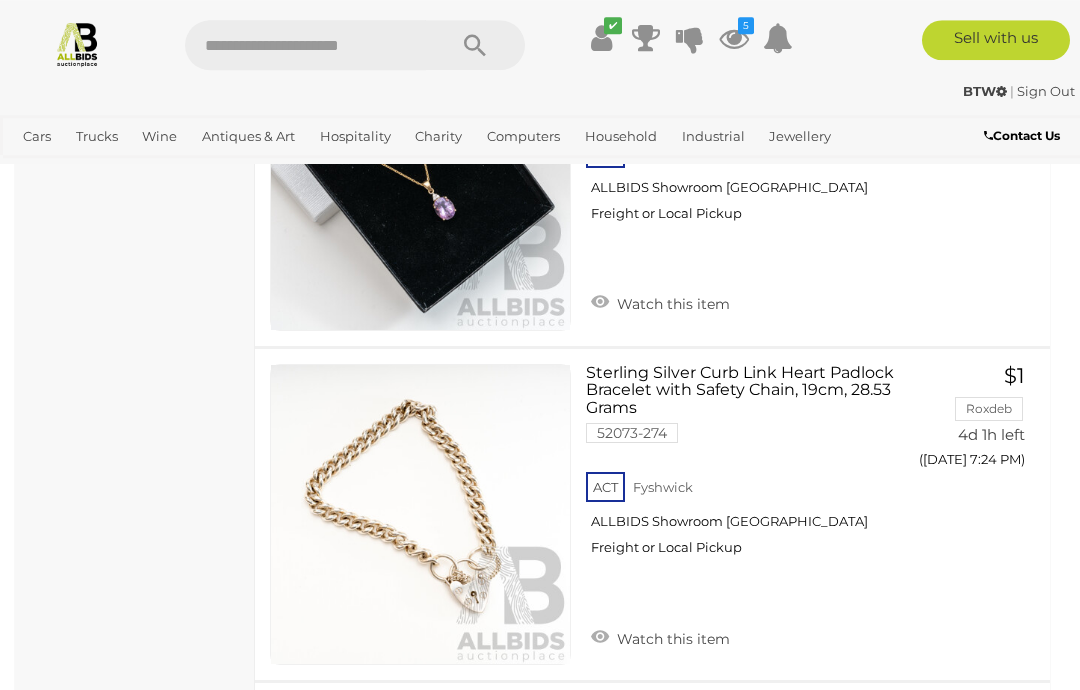scroll, scrollTop: 15439, scrollLeft: 0, axis: vertical 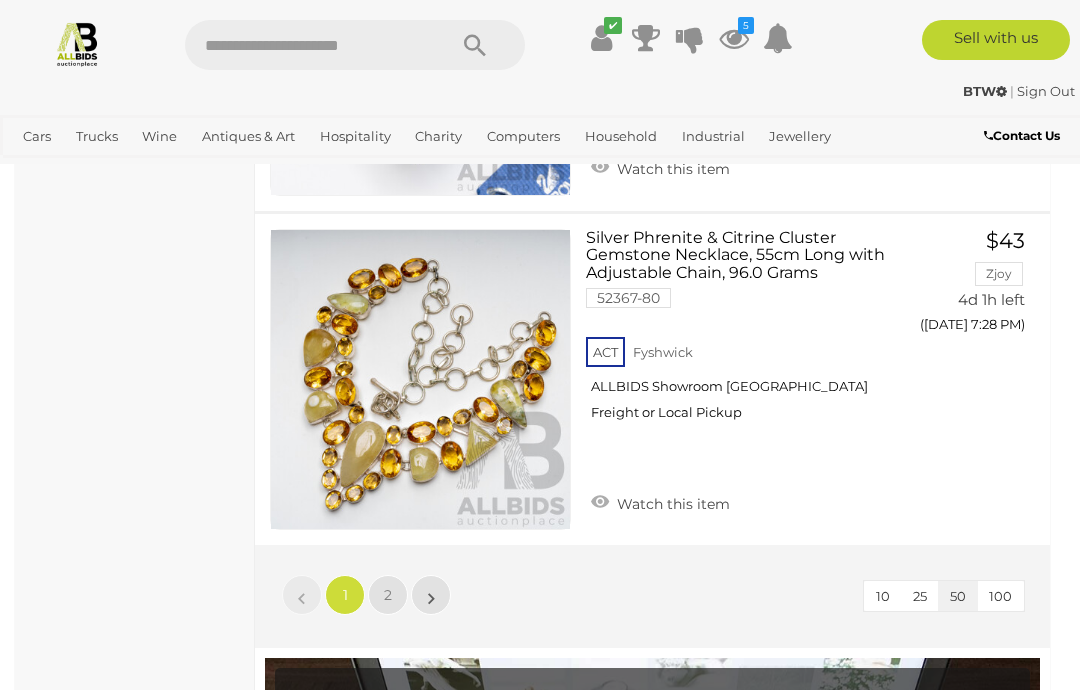 click on "2" at bounding box center (388, 595) 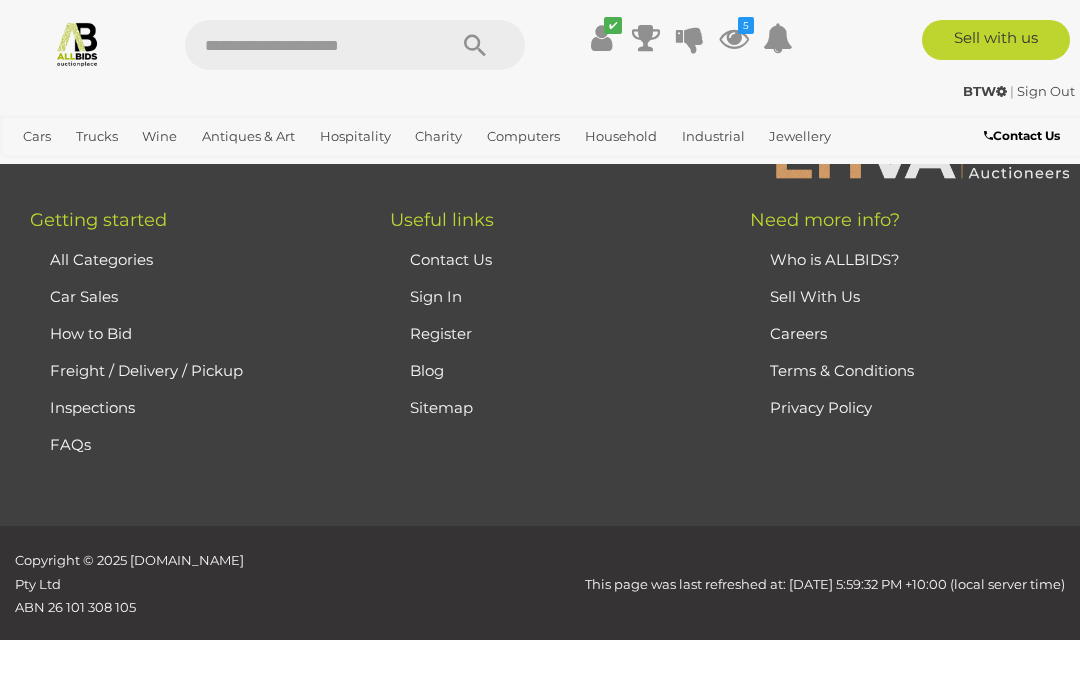 scroll, scrollTop: 514, scrollLeft: 0, axis: vertical 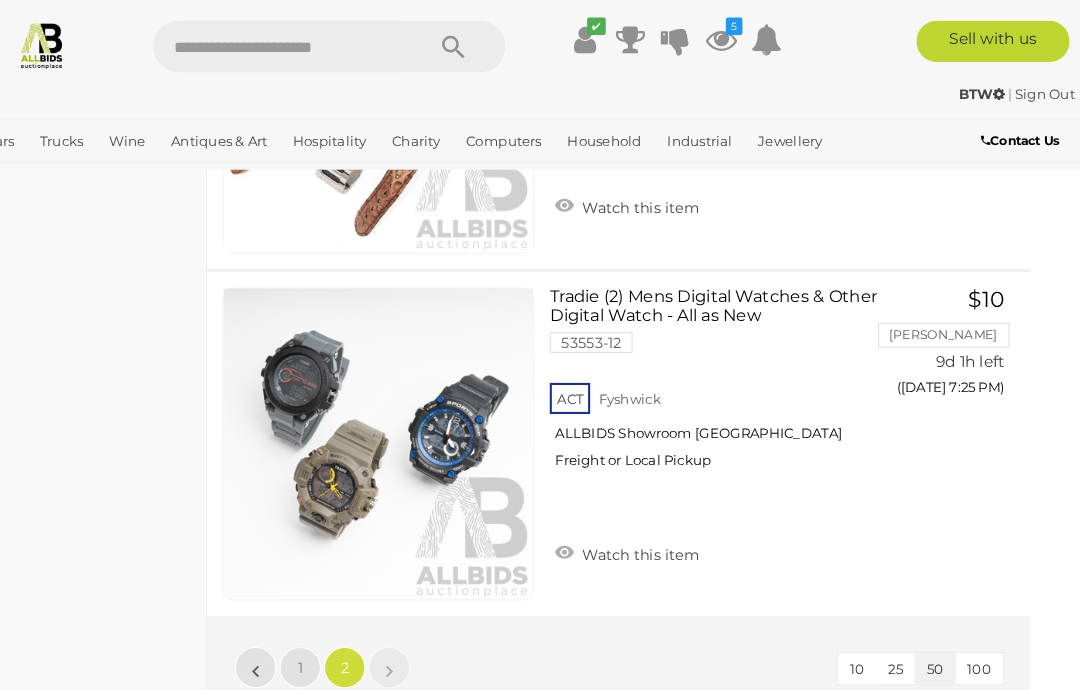 click on "Antiques & Vintage" at bounding box center [0, 0] 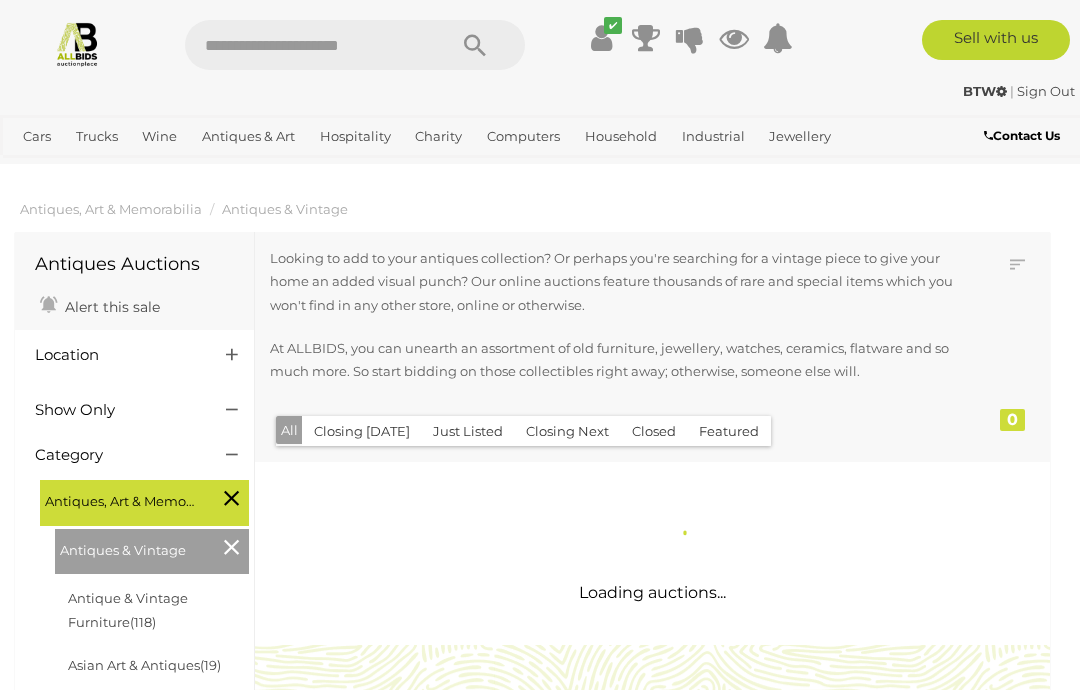 scroll, scrollTop: 0, scrollLeft: 0, axis: both 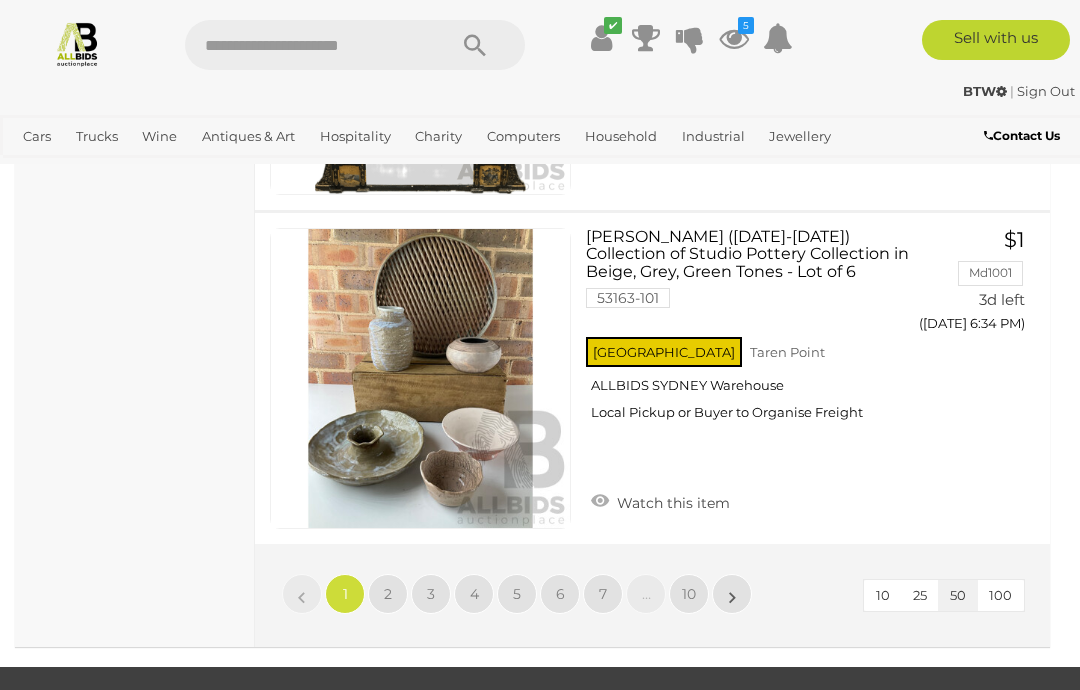 click on "2" at bounding box center [388, 594] 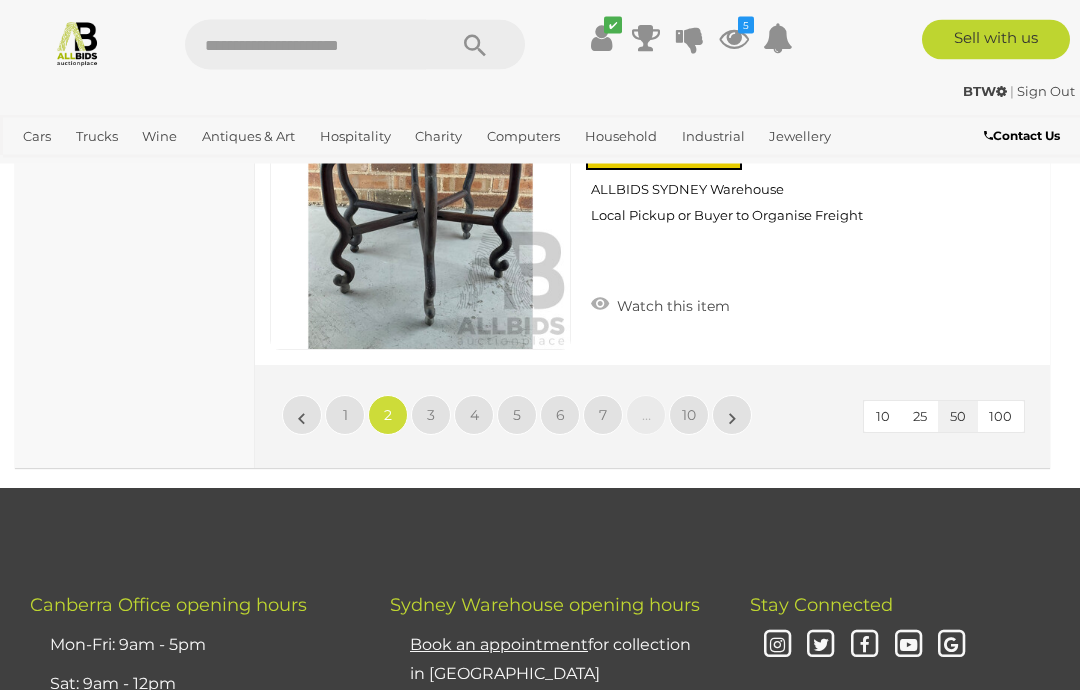 scroll, scrollTop: 16917, scrollLeft: 0, axis: vertical 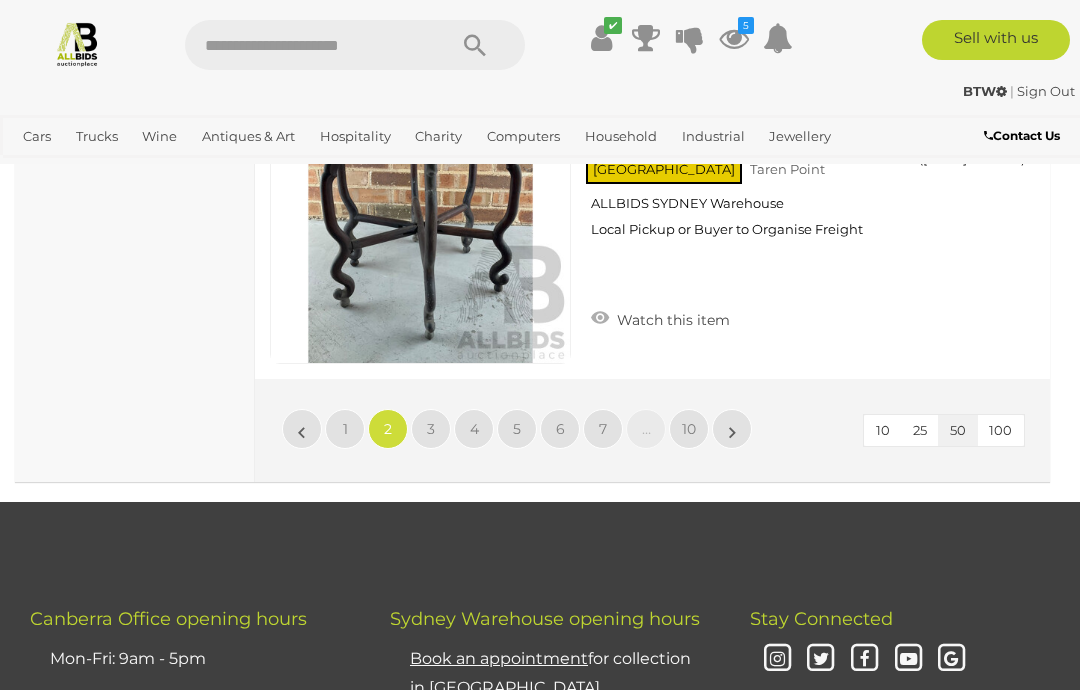 click on "3" at bounding box center (431, 429) 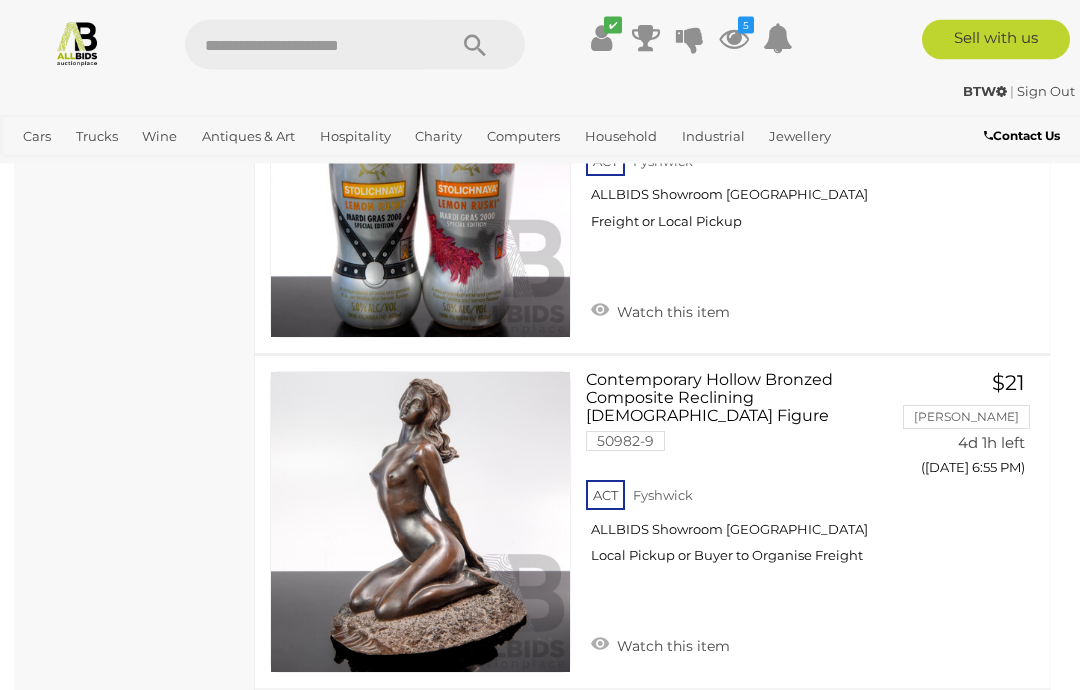 scroll, scrollTop: 16808, scrollLeft: 0, axis: vertical 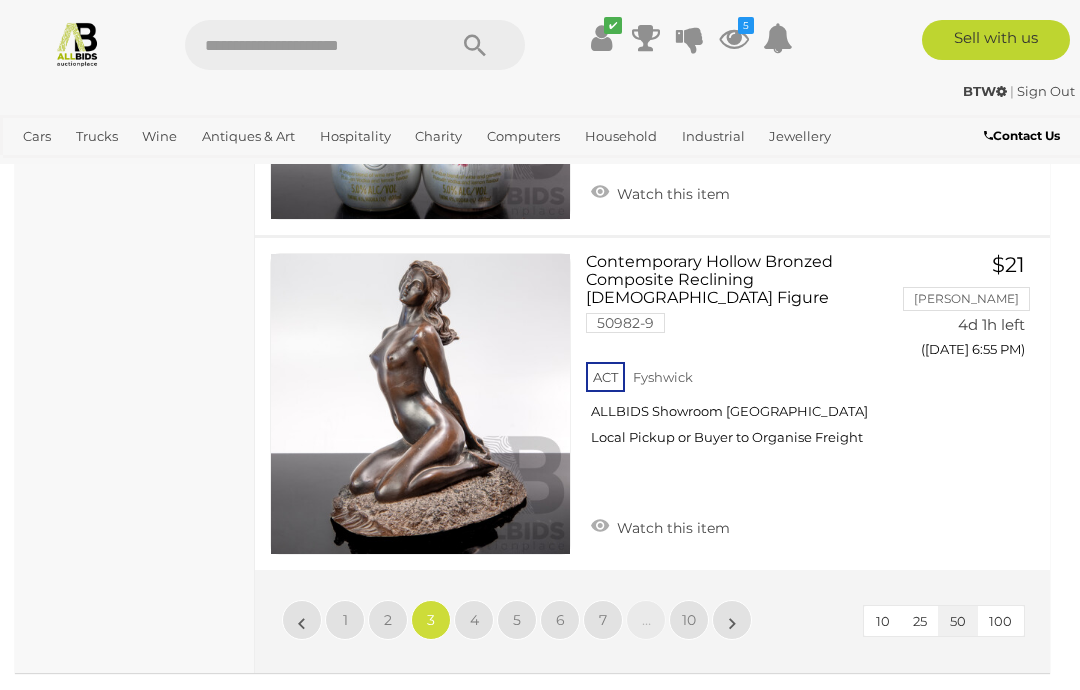 click on "4" at bounding box center [474, 620] 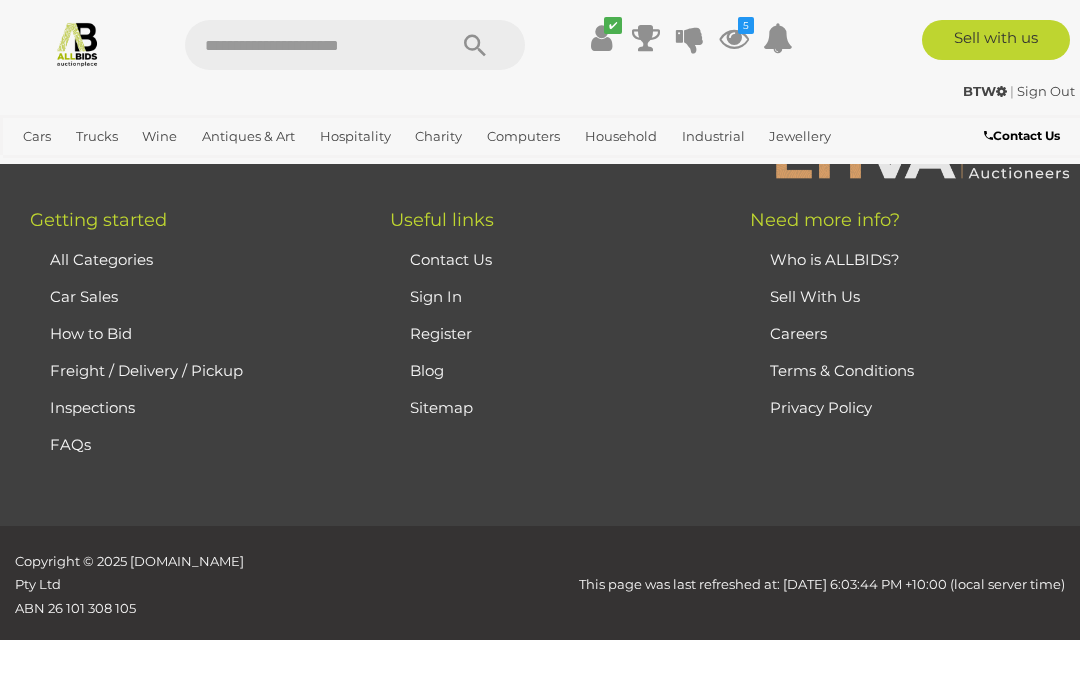 scroll, scrollTop: 292, scrollLeft: 0, axis: vertical 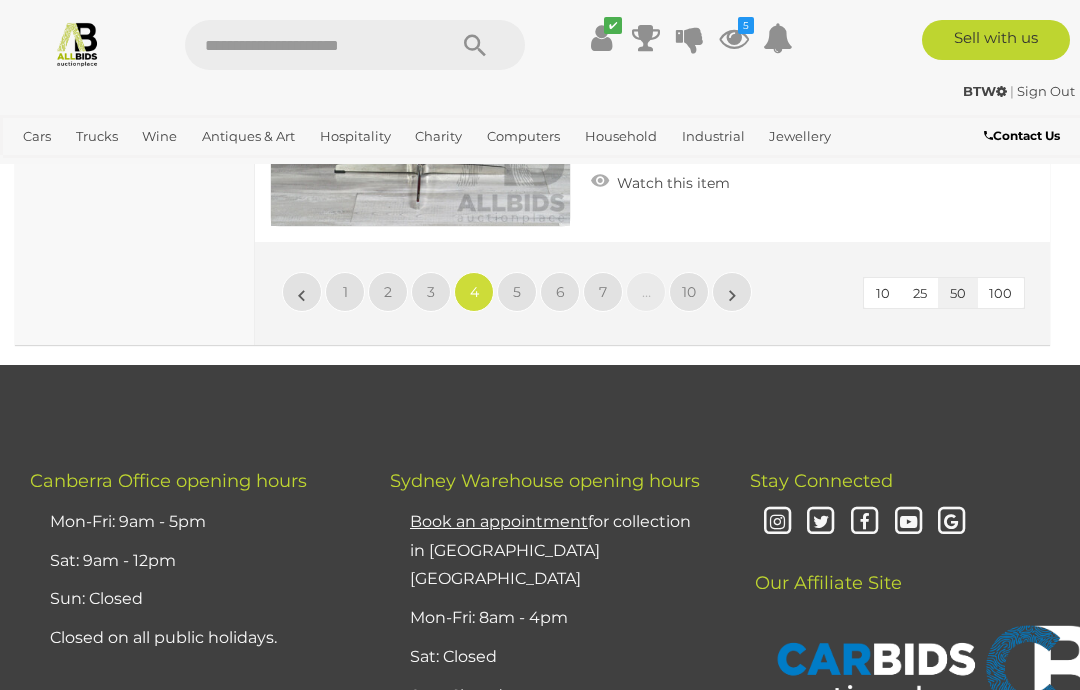 click on "5" at bounding box center (517, 292) 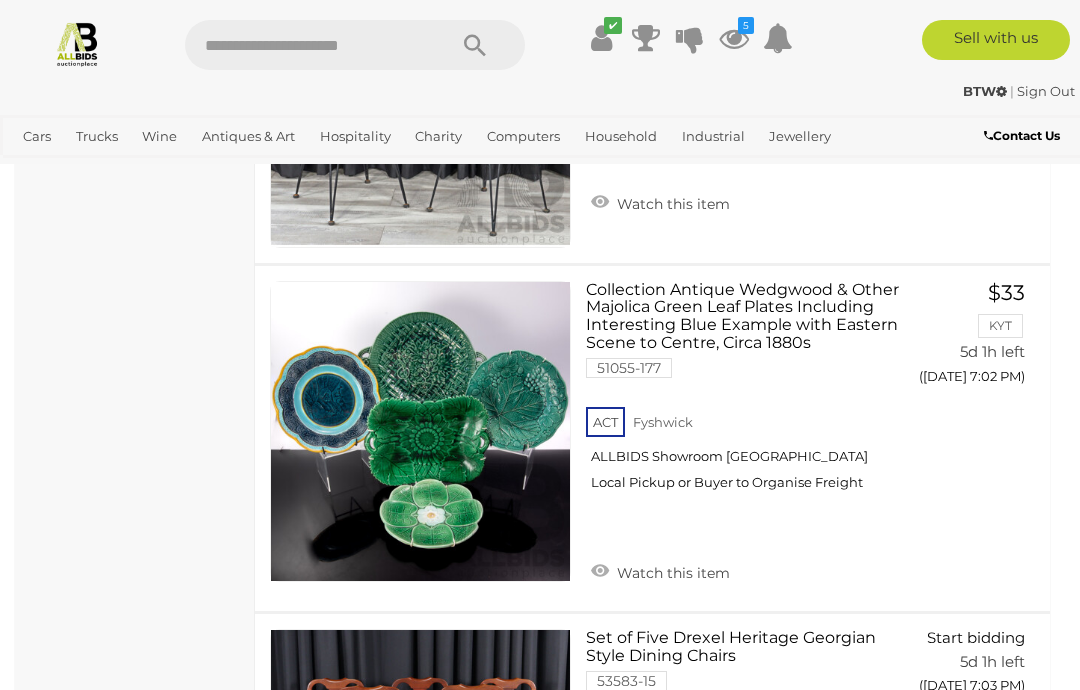 scroll, scrollTop: 6577, scrollLeft: 0, axis: vertical 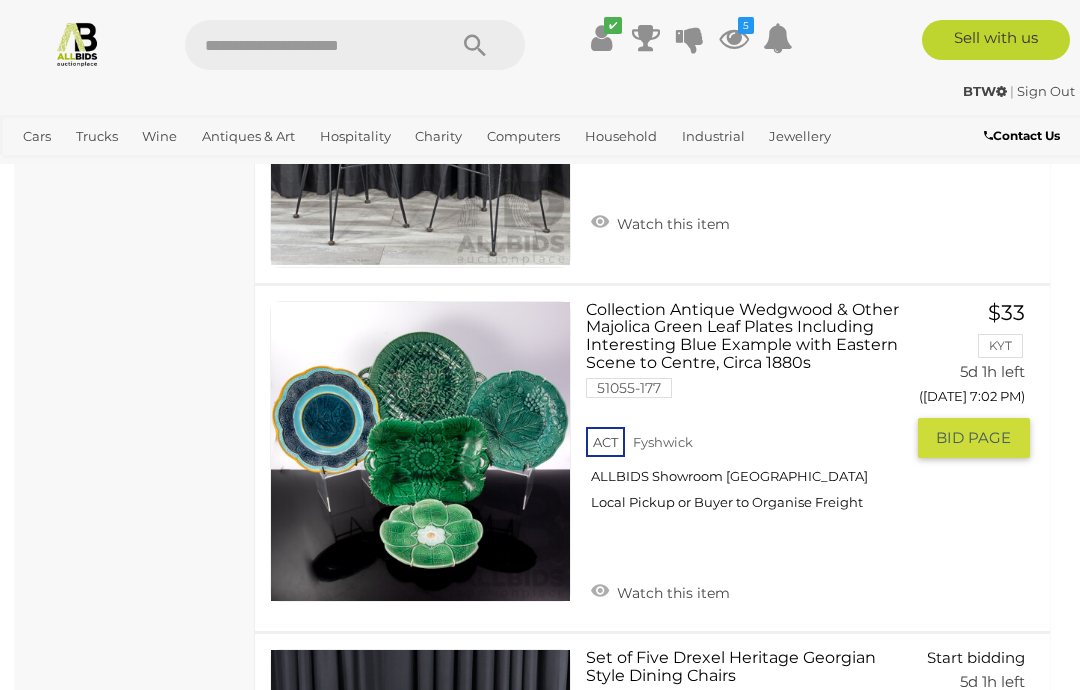 click on "Watch this item" at bounding box center [660, 591] 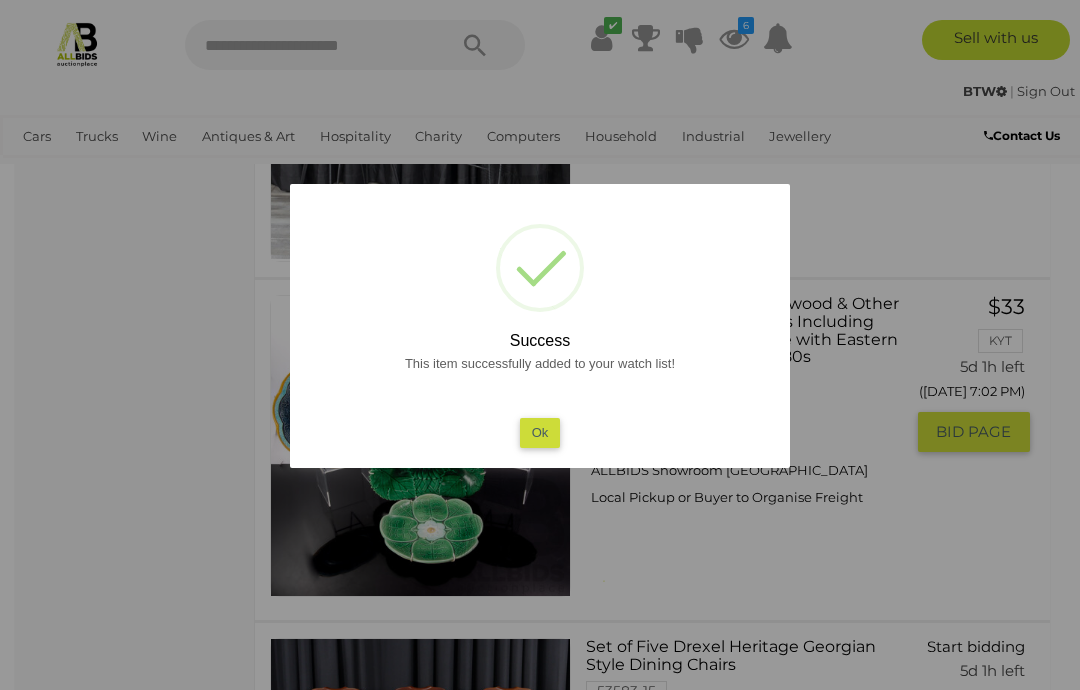 click on "Ok" at bounding box center [540, 432] 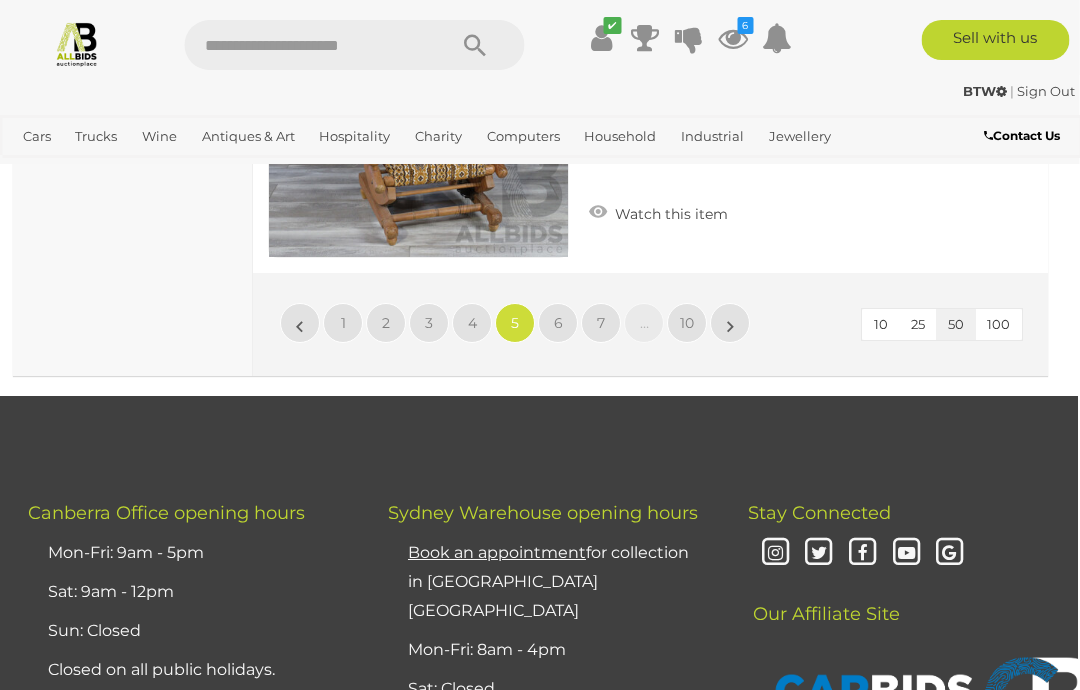 scroll, scrollTop: 17044, scrollLeft: 2, axis: both 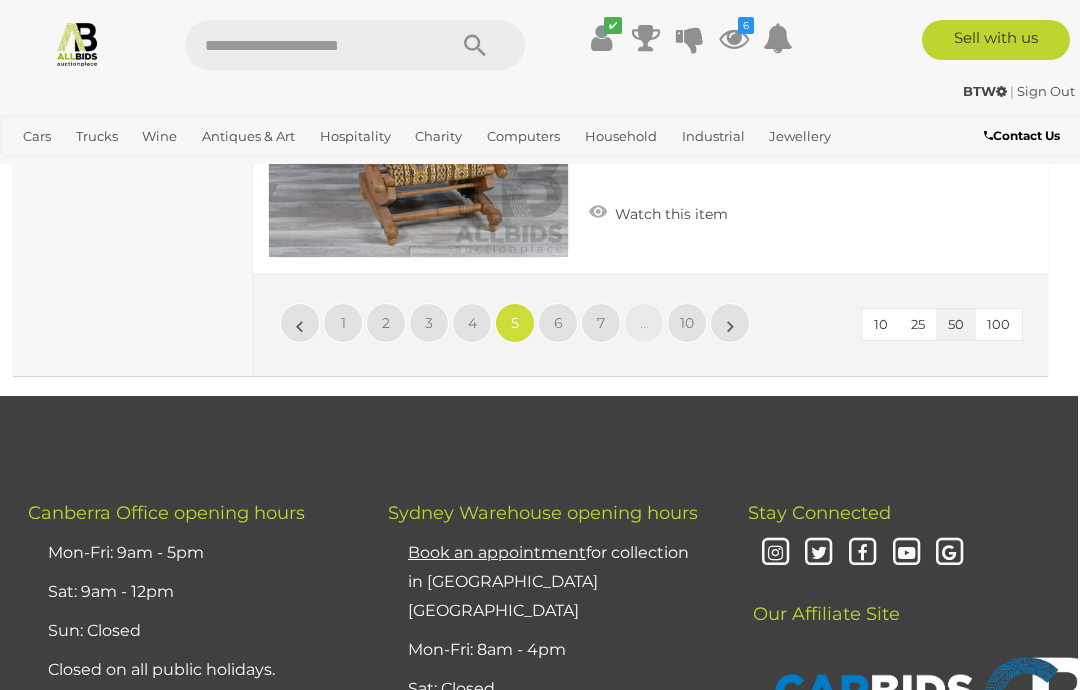 click on "6" at bounding box center [558, 323] 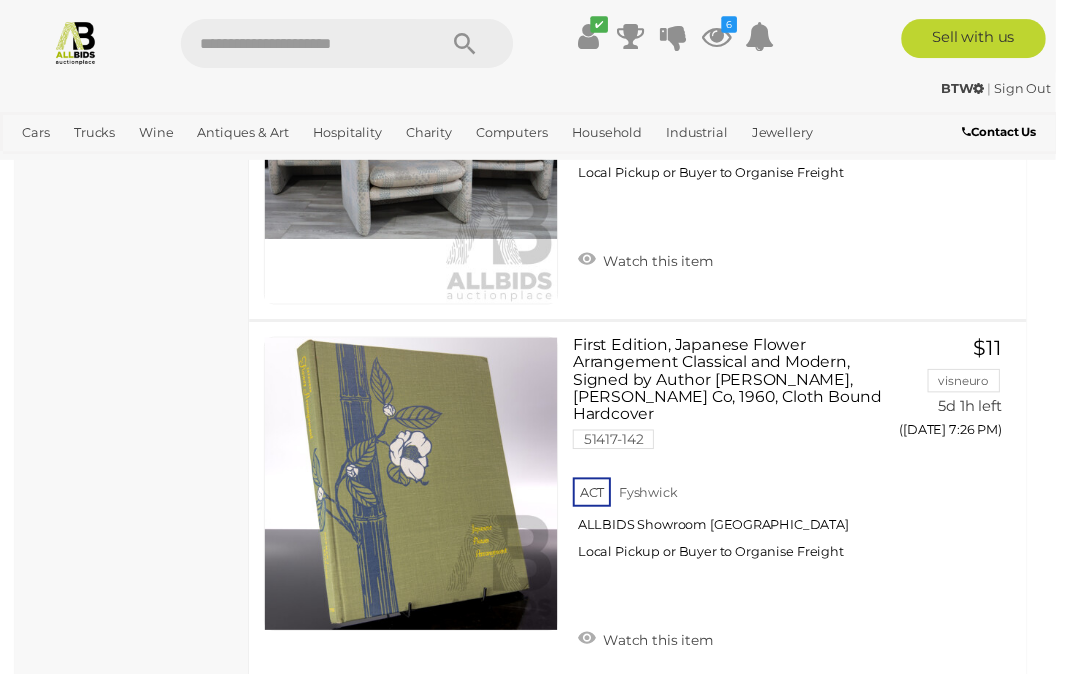 scroll, scrollTop: 4182, scrollLeft: 0, axis: vertical 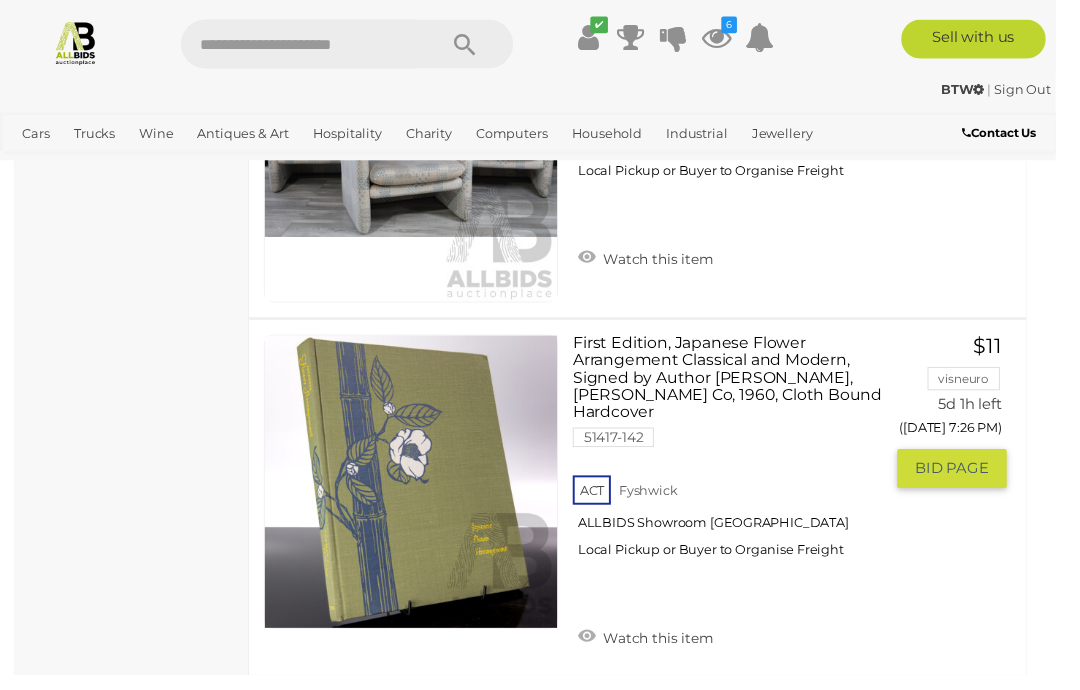 click on "Watch this item" at bounding box center [660, 650] 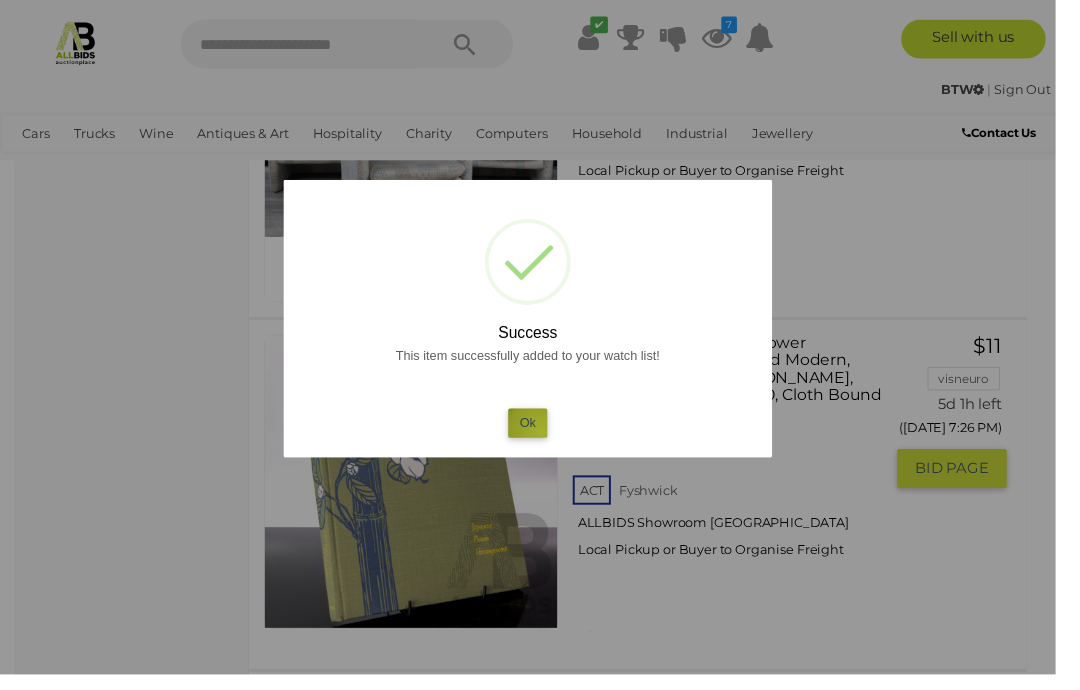 click on "Ok" at bounding box center (540, 432) 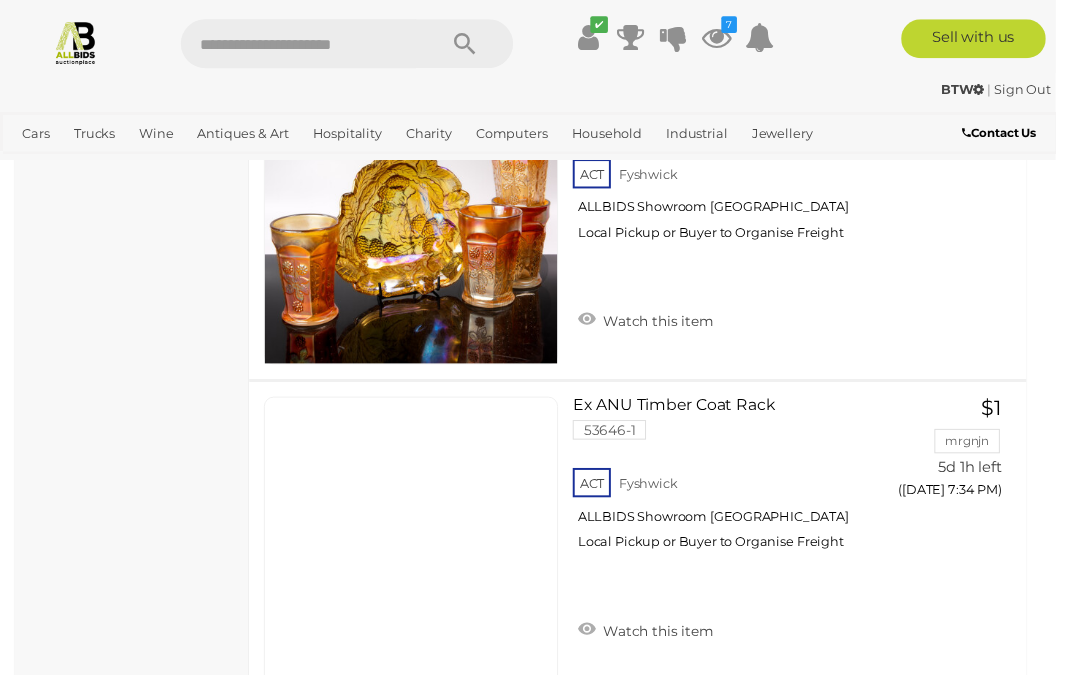 scroll, scrollTop: 8853, scrollLeft: 0, axis: vertical 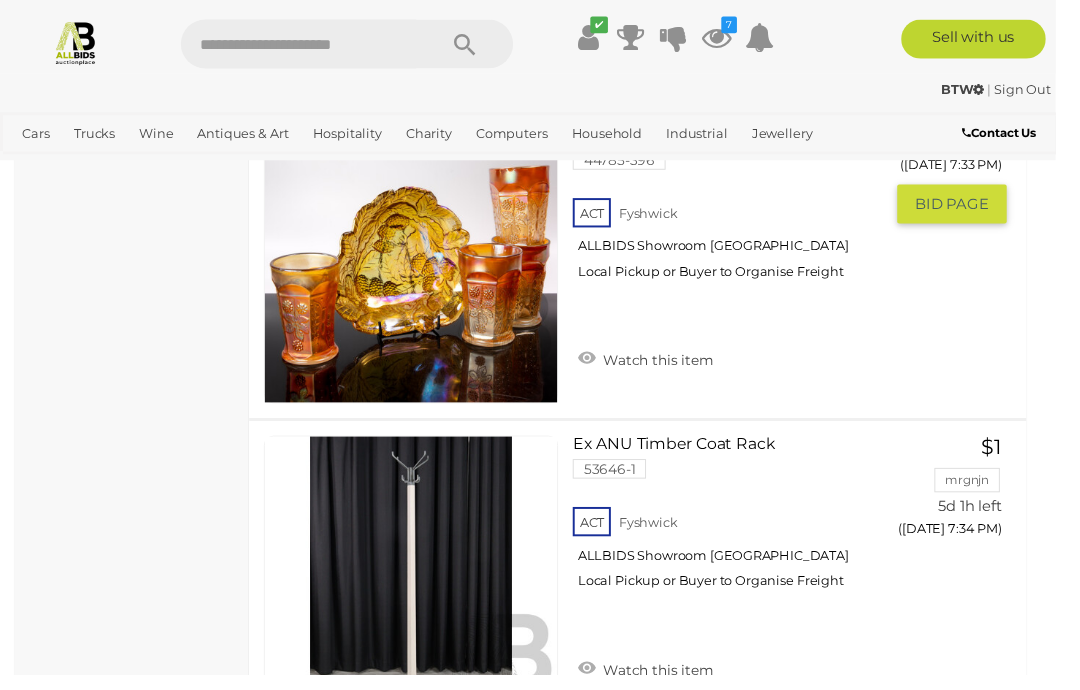 click on "Watch this item" at bounding box center (660, 367) 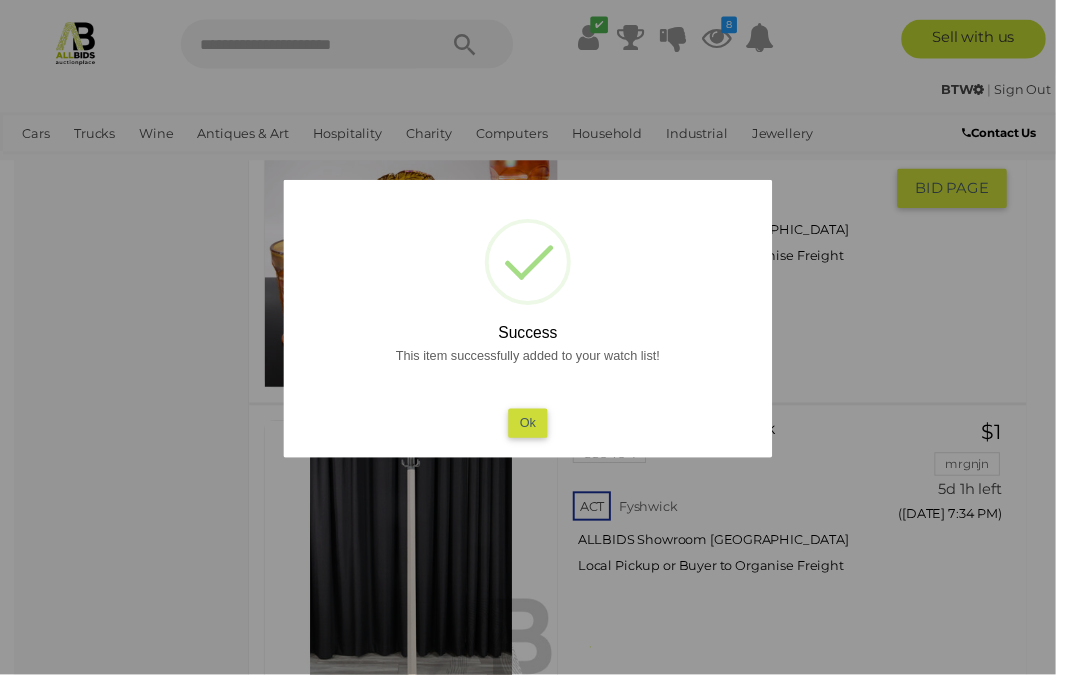 click on "Ok" at bounding box center [540, 432] 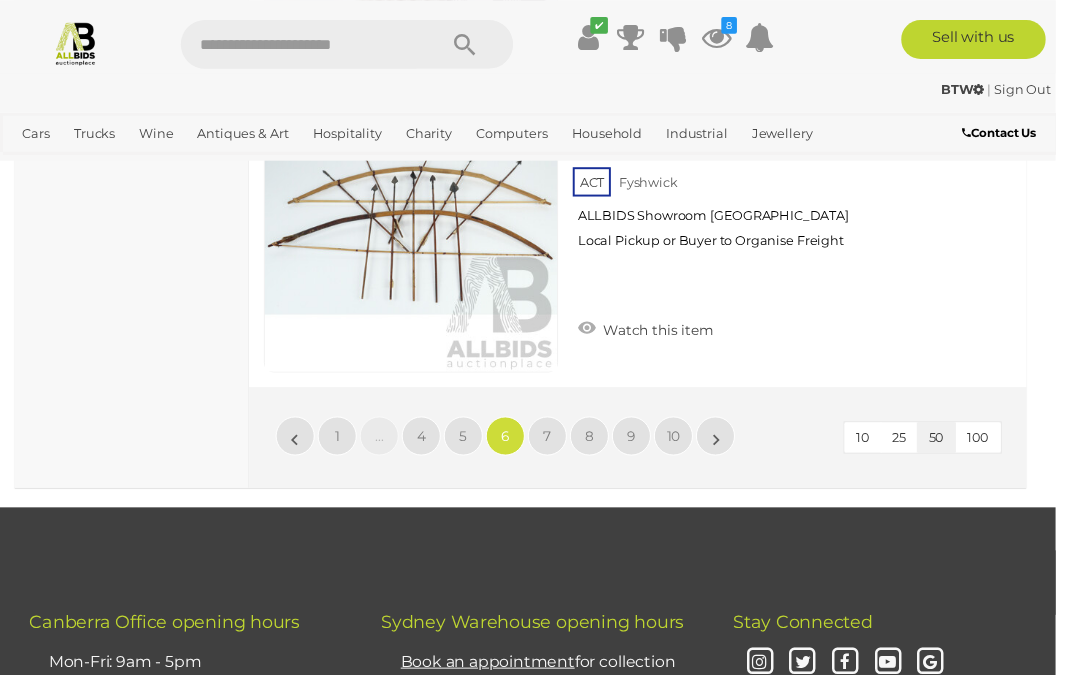 scroll, scrollTop: 17013, scrollLeft: 0, axis: vertical 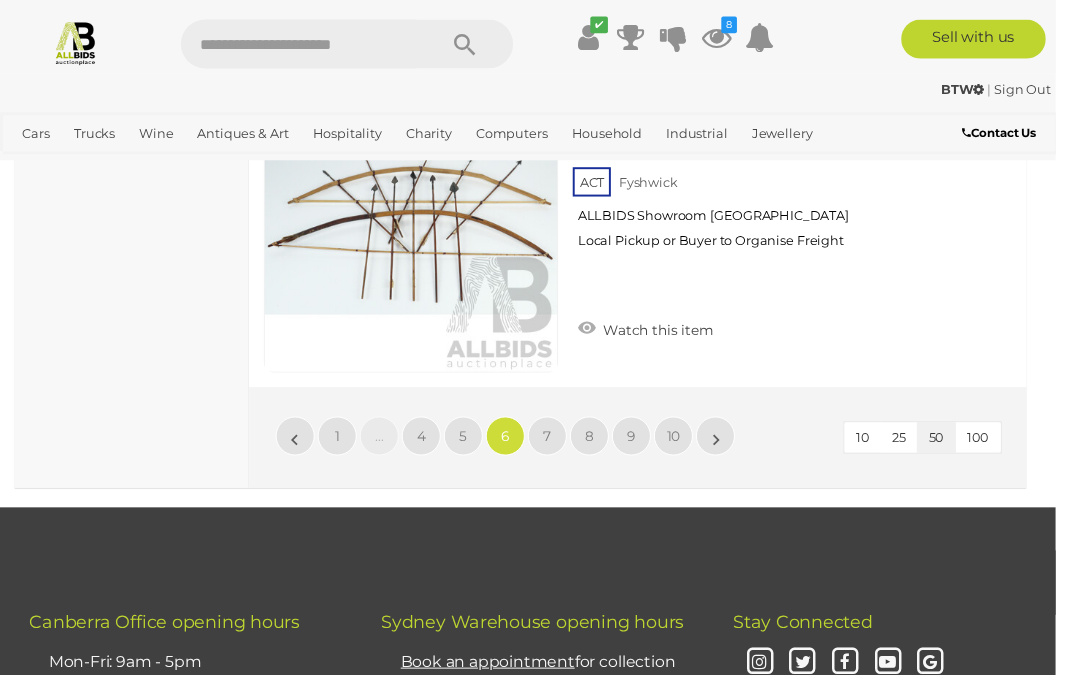click on "7" at bounding box center [560, 446] 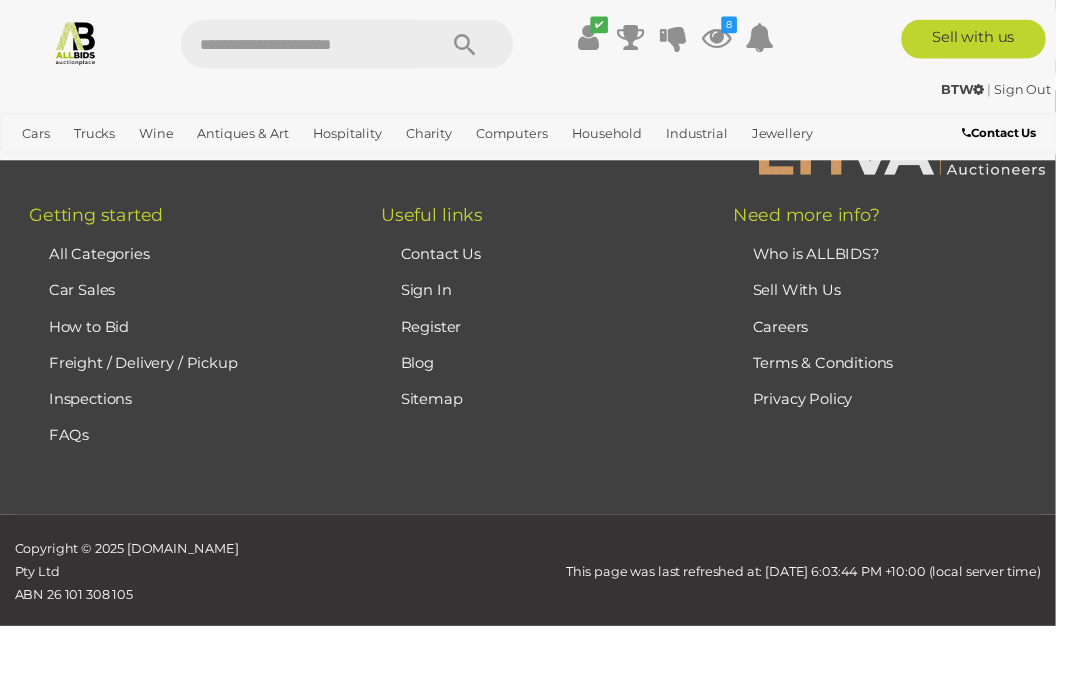 scroll, scrollTop: 292, scrollLeft: 0, axis: vertical 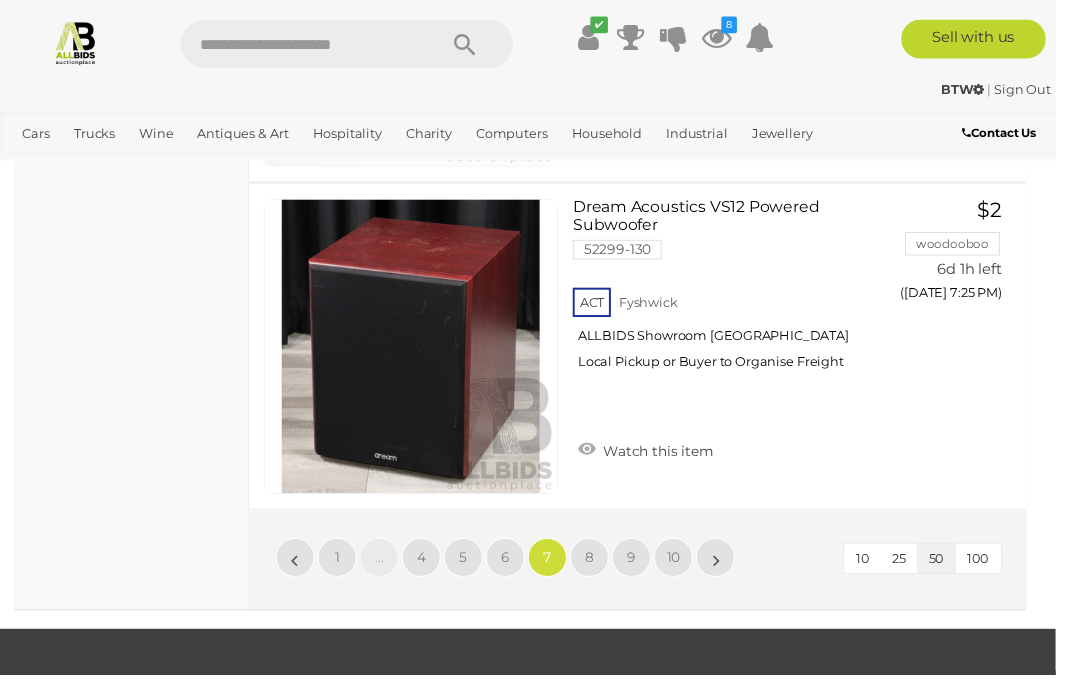 click on "8" at bounding box center [603, 570] 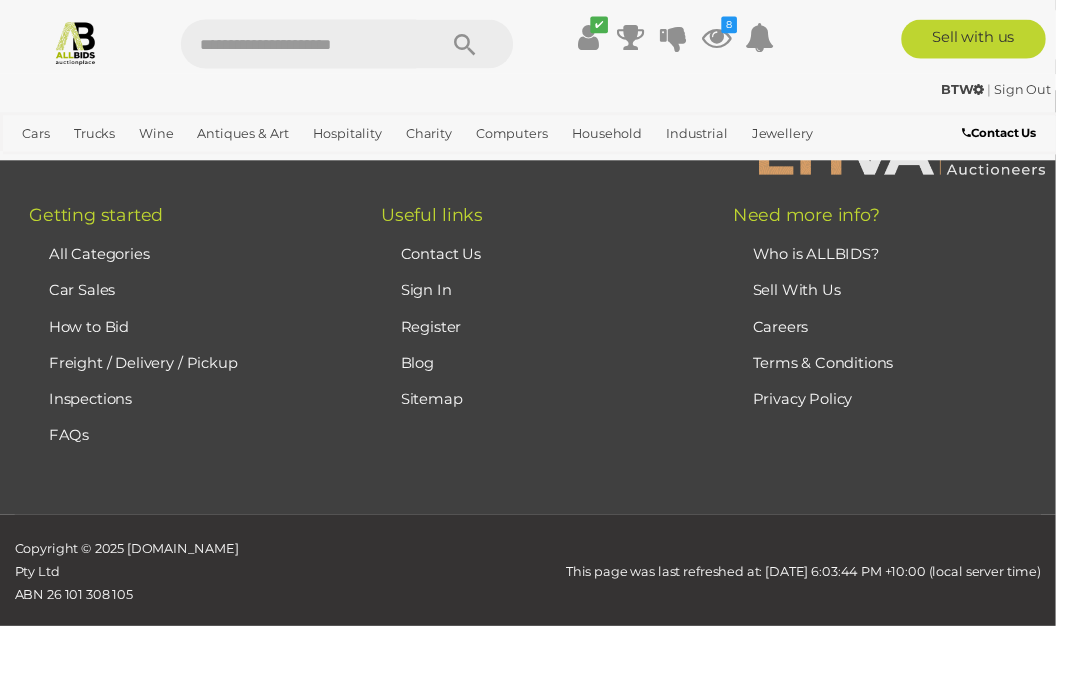 scroll, scrollTop: 292, scrollLeft: 0, axis: vertical 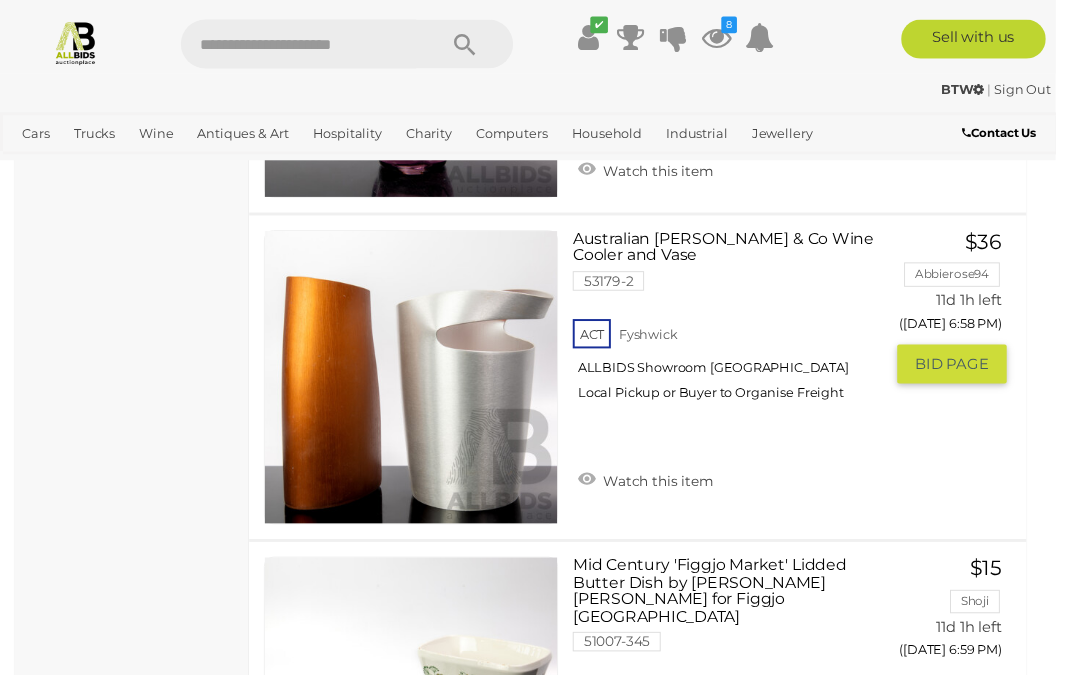 click on "Watch this item" at bounding box center (660, 490) 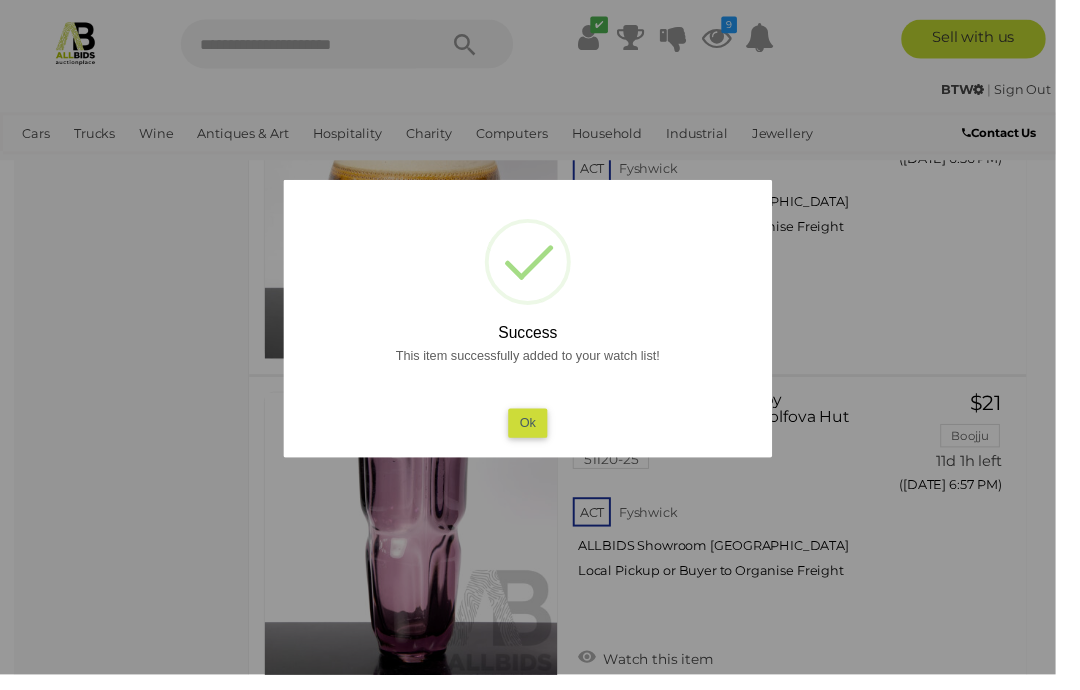 scroll, scrollTop: 8489, scrollLeft: 0, axis: vertical 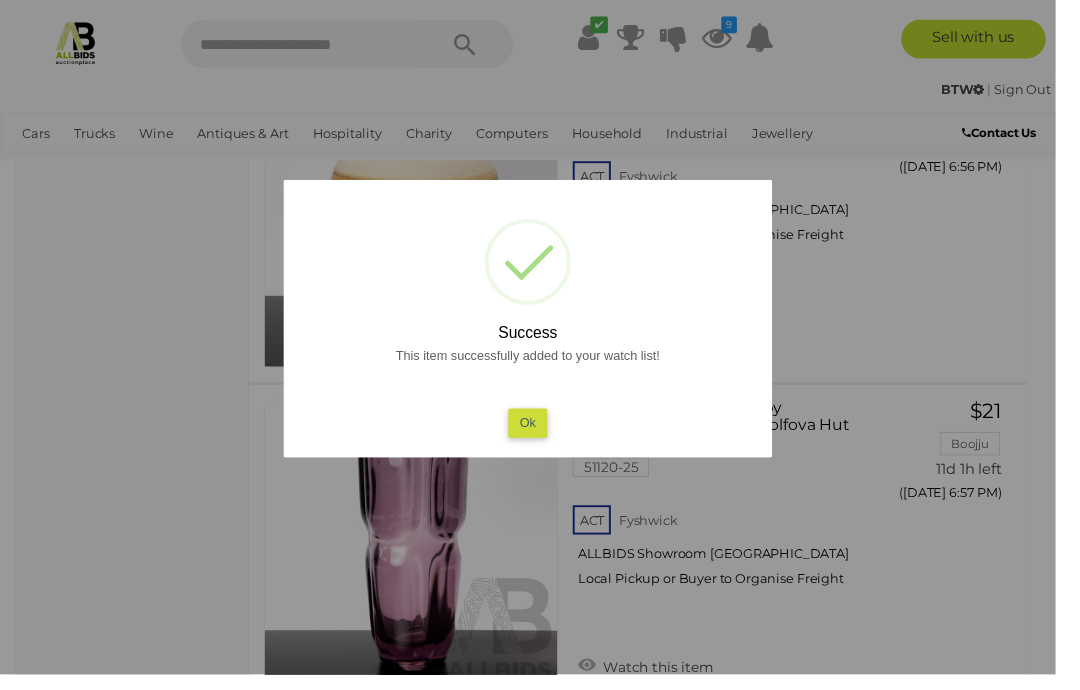 click on "Ok" at bounding box center [540, 432] 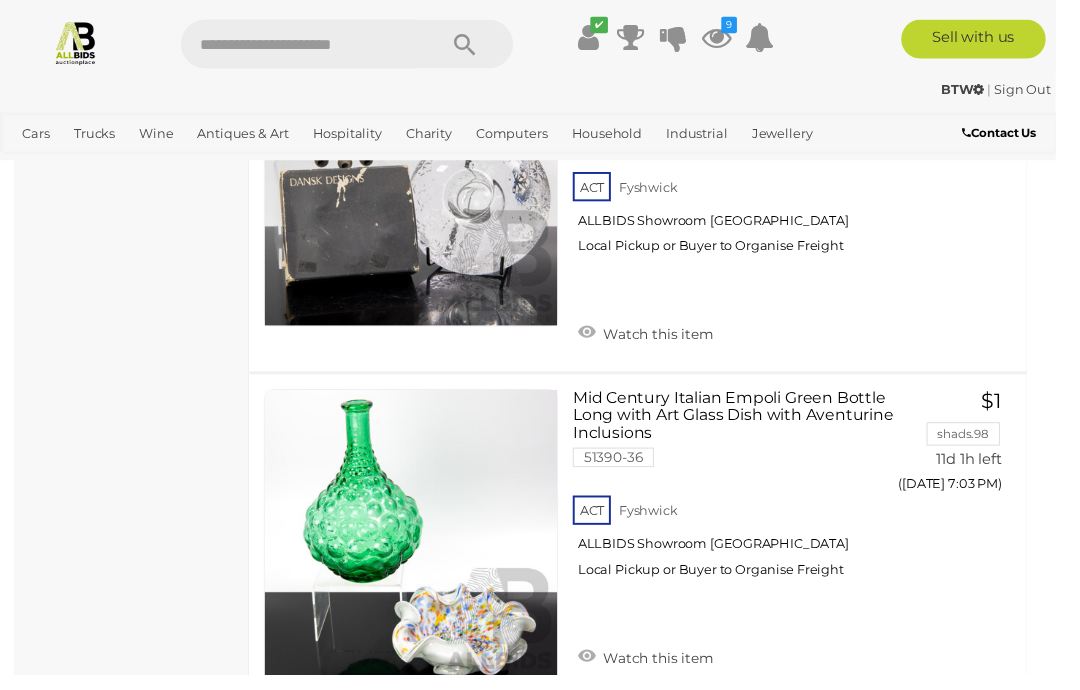 scroll, scrollTop: 10565, scrollLeft: 0, axis: vertical 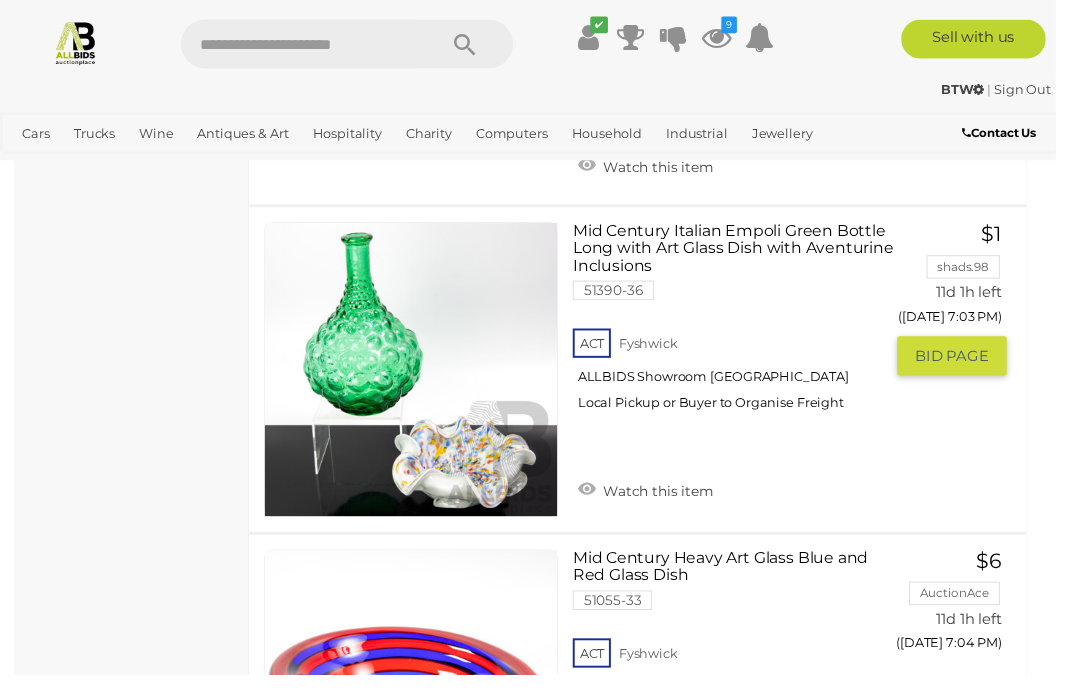 click on "Watch this item" at bounding box center (660, 500) 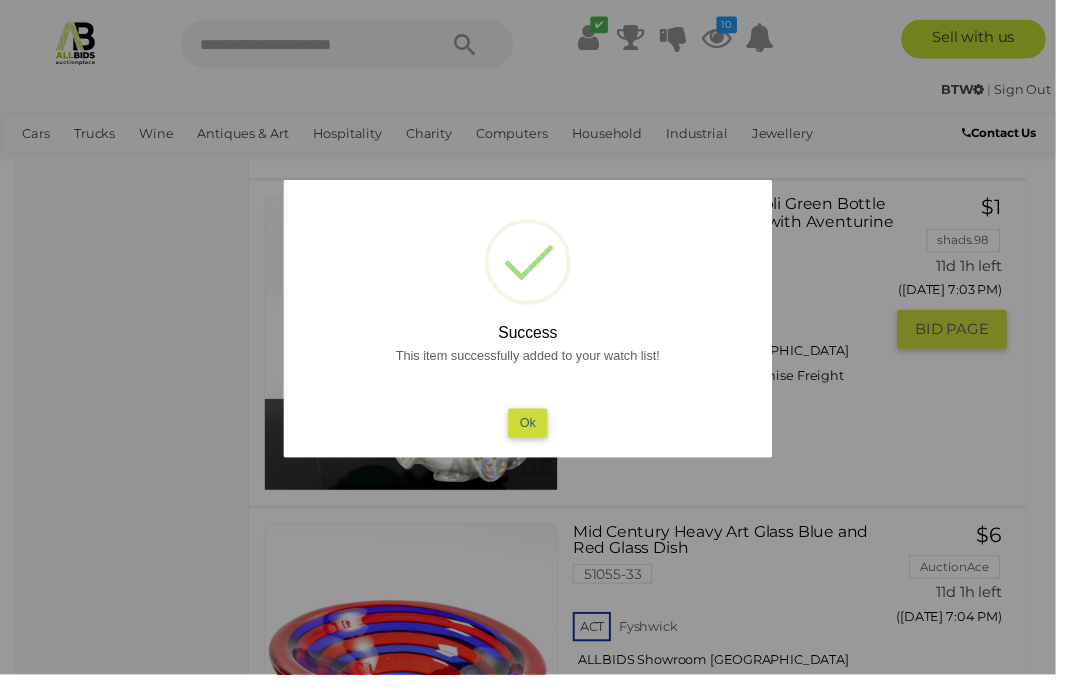 click on "Ok" at bounding box center (540, 432) 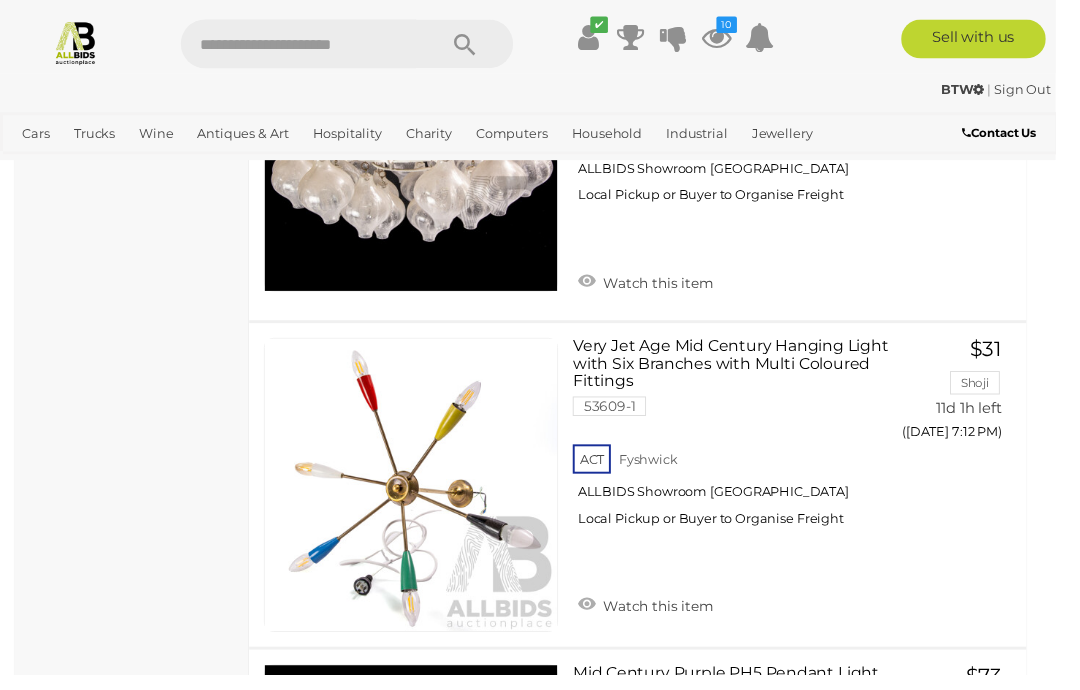 scroll, scrollTop: 13321, scrollLeft: 0, axis: vertical 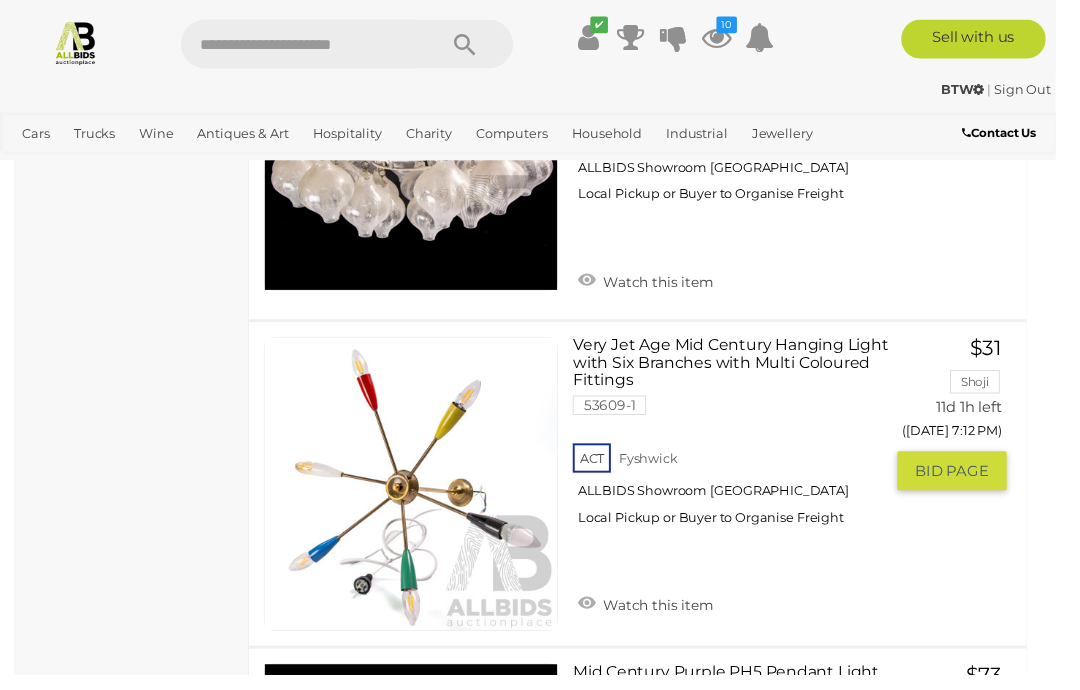 click on "Watch this item" at bounding box center (660, 618) 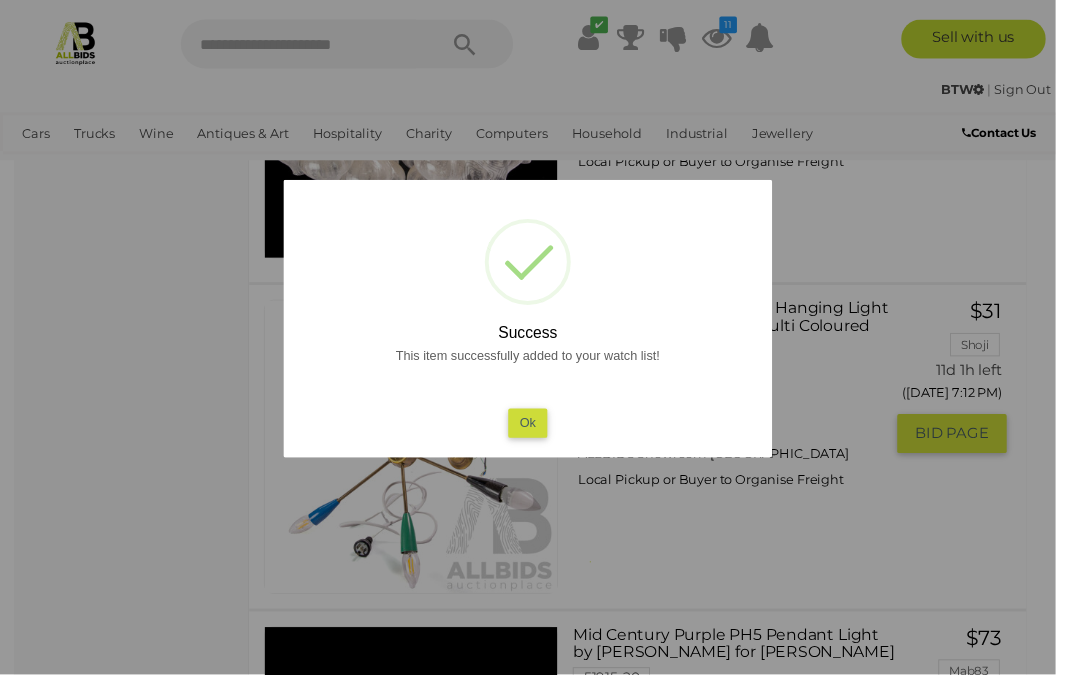 click on "Ok" at bounding box center [540, 432] 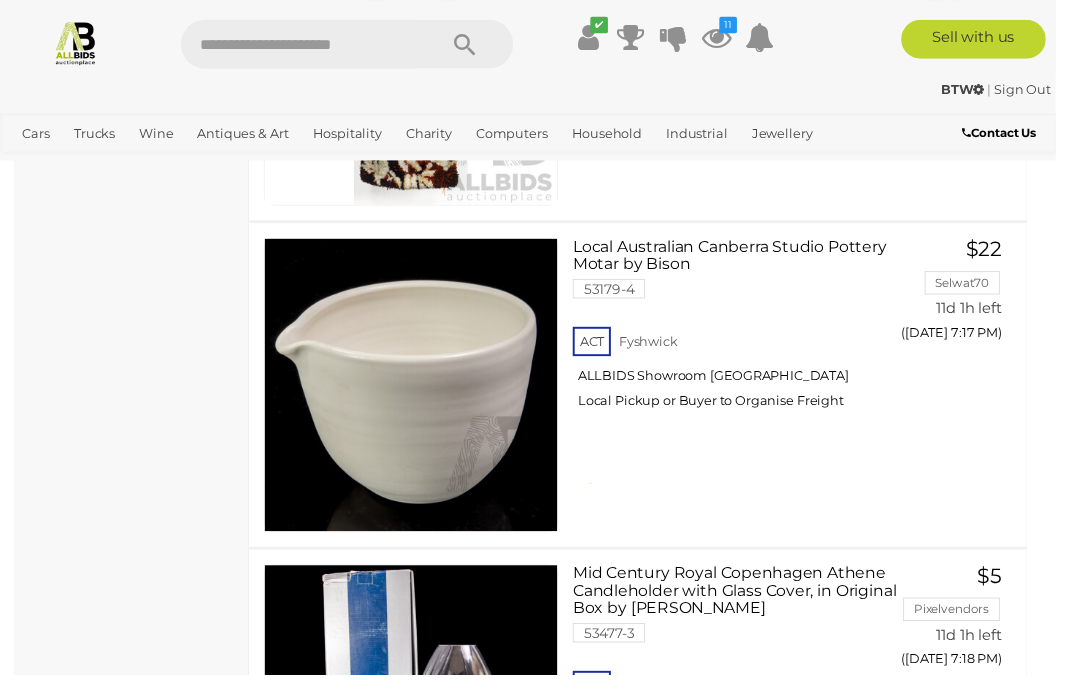 scroll, scrollTop: 15056, scrollLeft: 0, axis: vertical 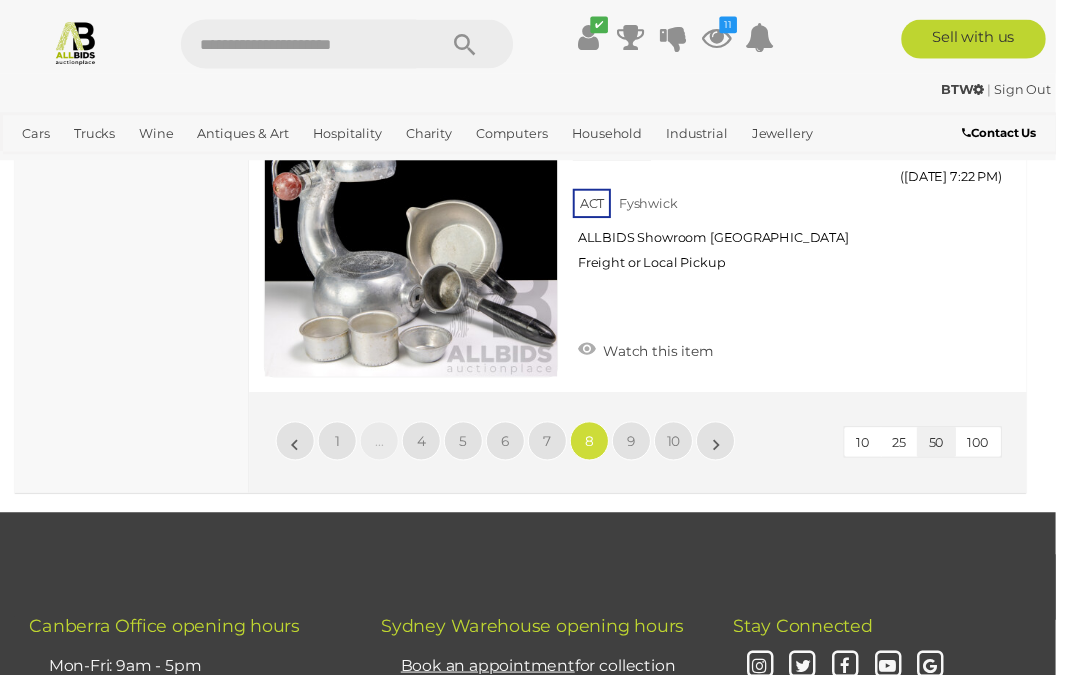 click on "9" at bounding box center (646, 451) 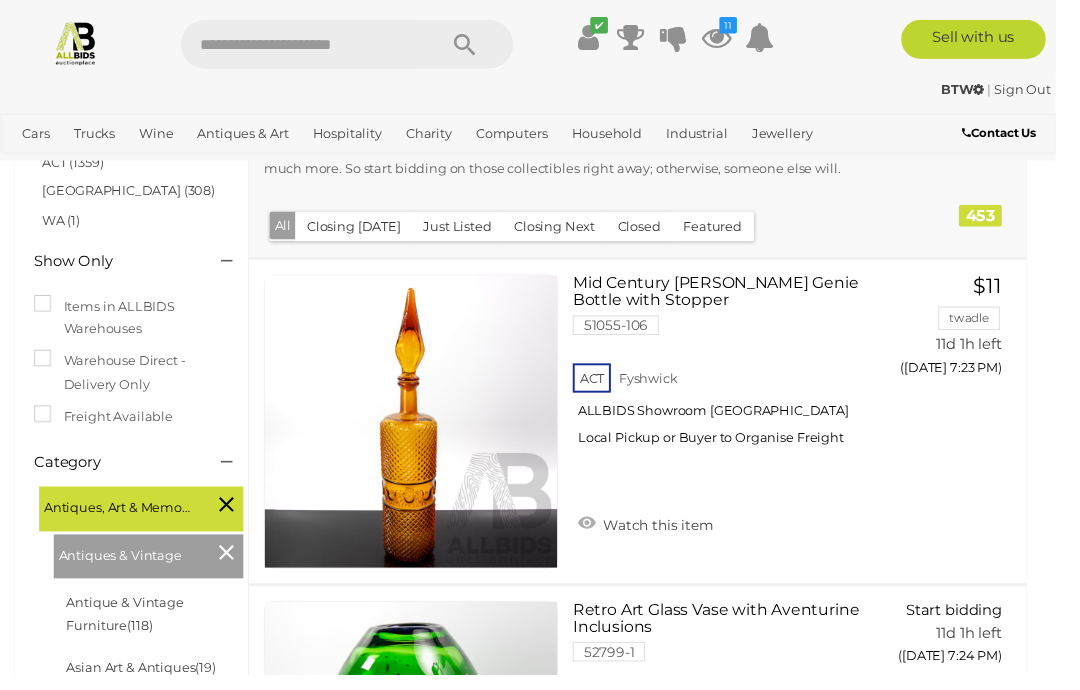 scroll, scrollTop: 233, scrollLeft: 0, axis: vertical 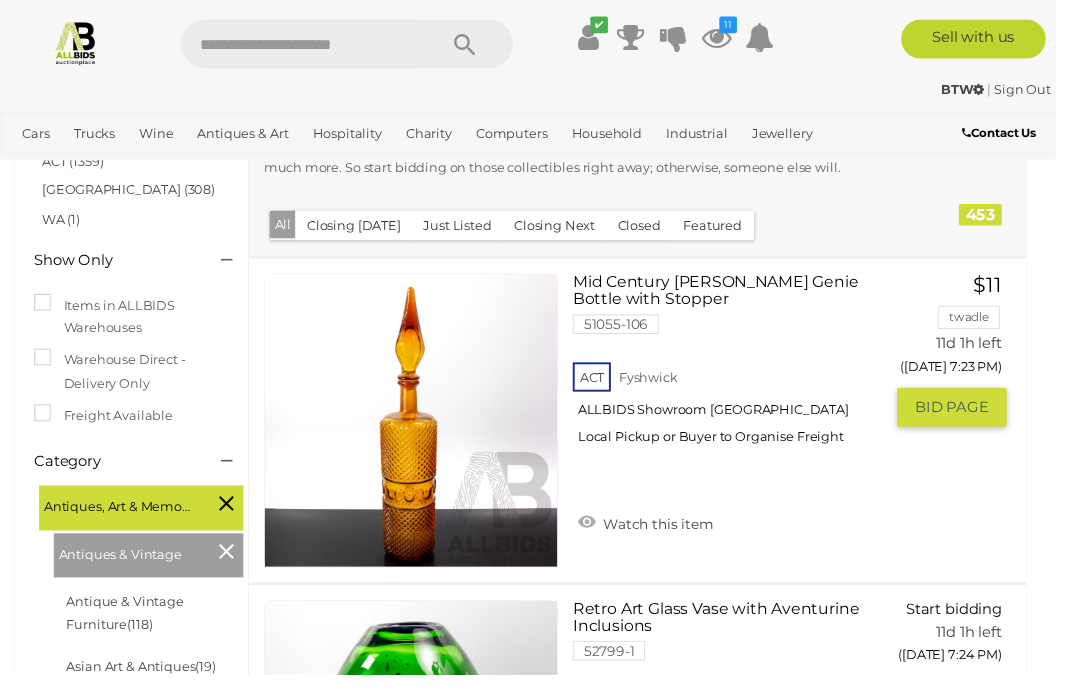 click on "Watch this item" at bounding box center [660, 535] 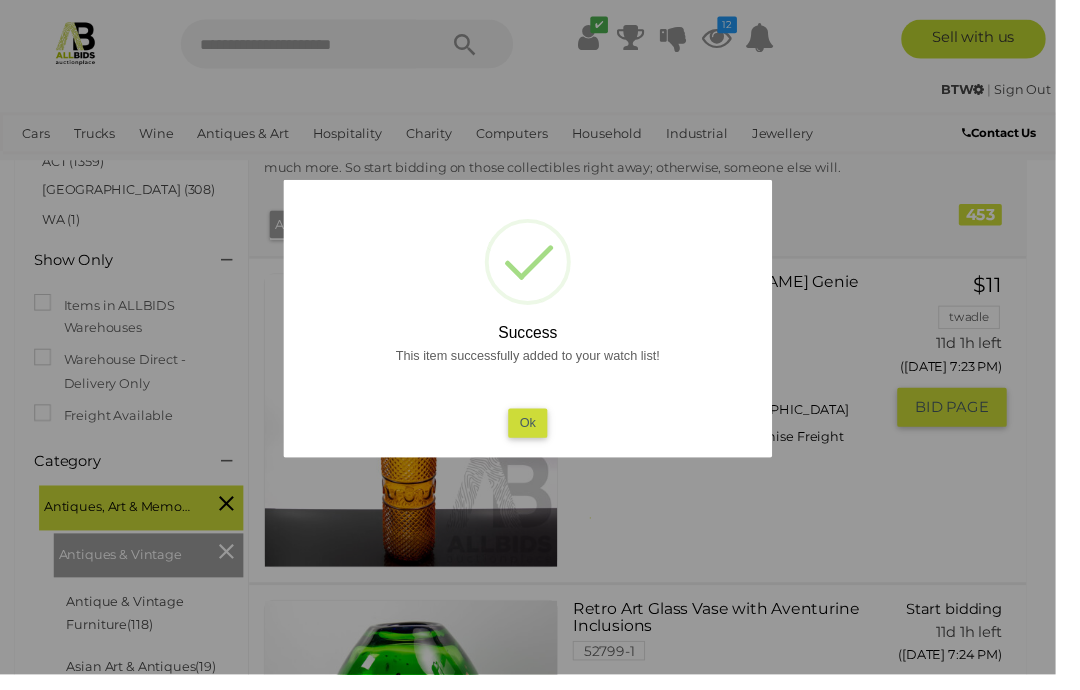 click on "Ok" at bounding box center (540, 432) 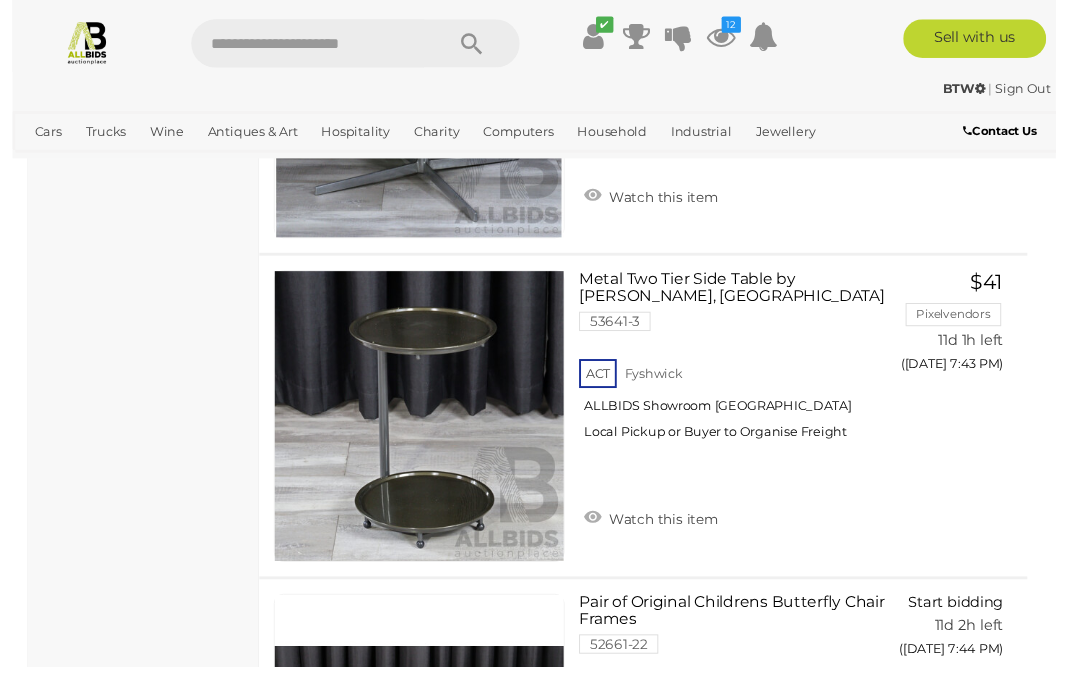 scroll, scrollTop: 5275, scrollLeft: 0, axis: vertical 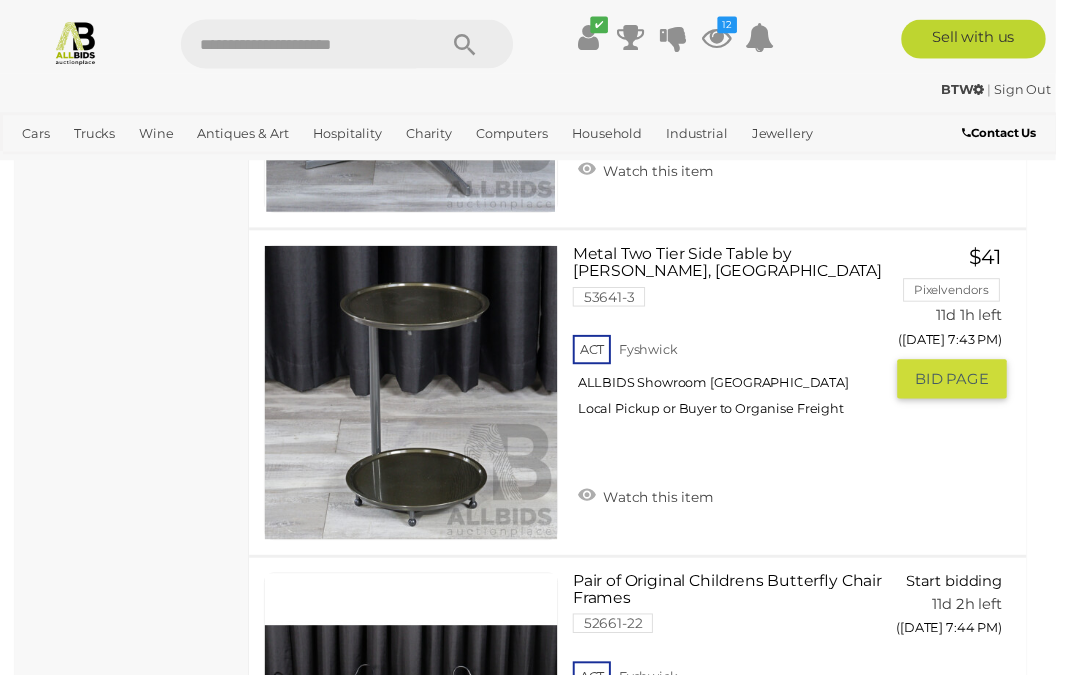 click on "Watch this item" at bounding box center (660, 507) 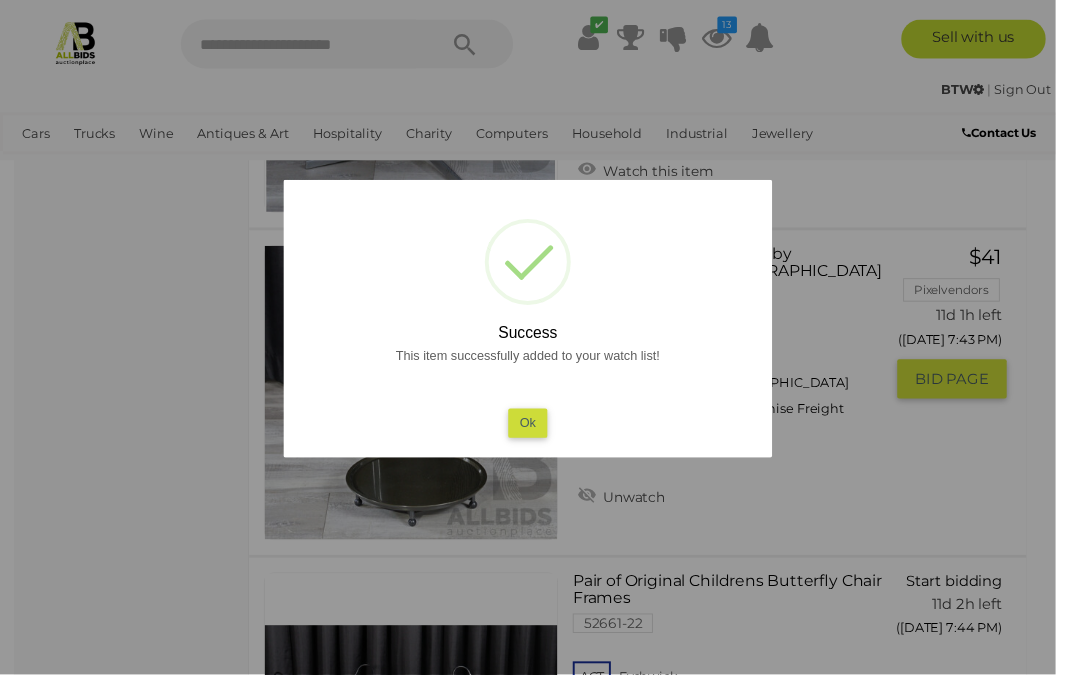click on "Ok" at bounding box center [540, 432] 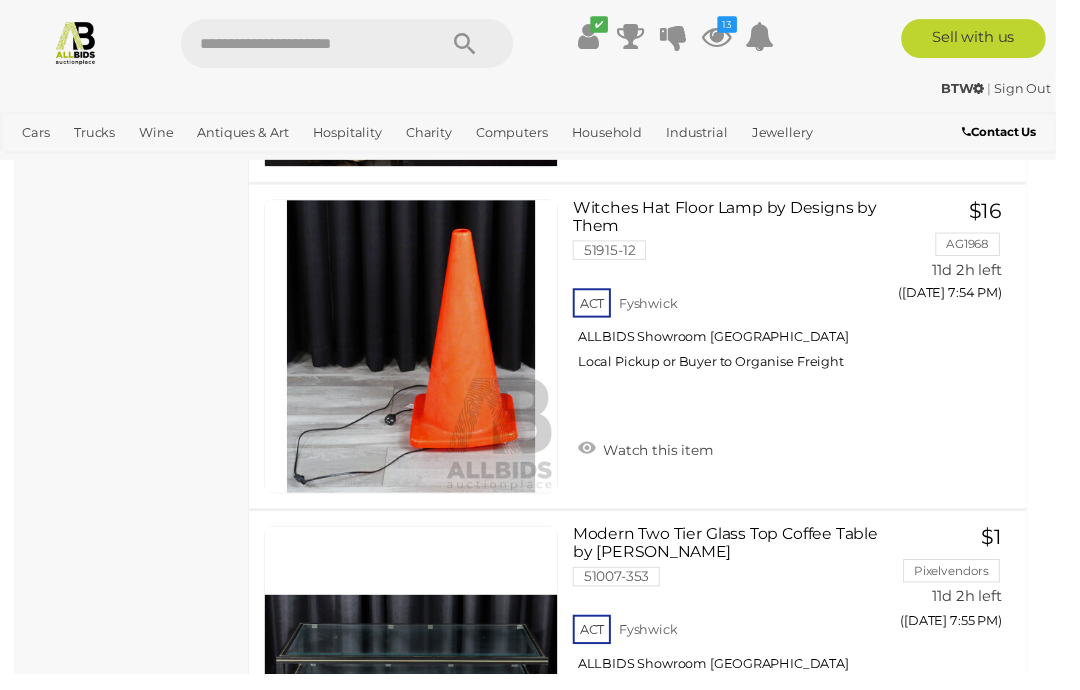 scroll, scrollTop: 8667, scrollLeft: 0, axis: vertical 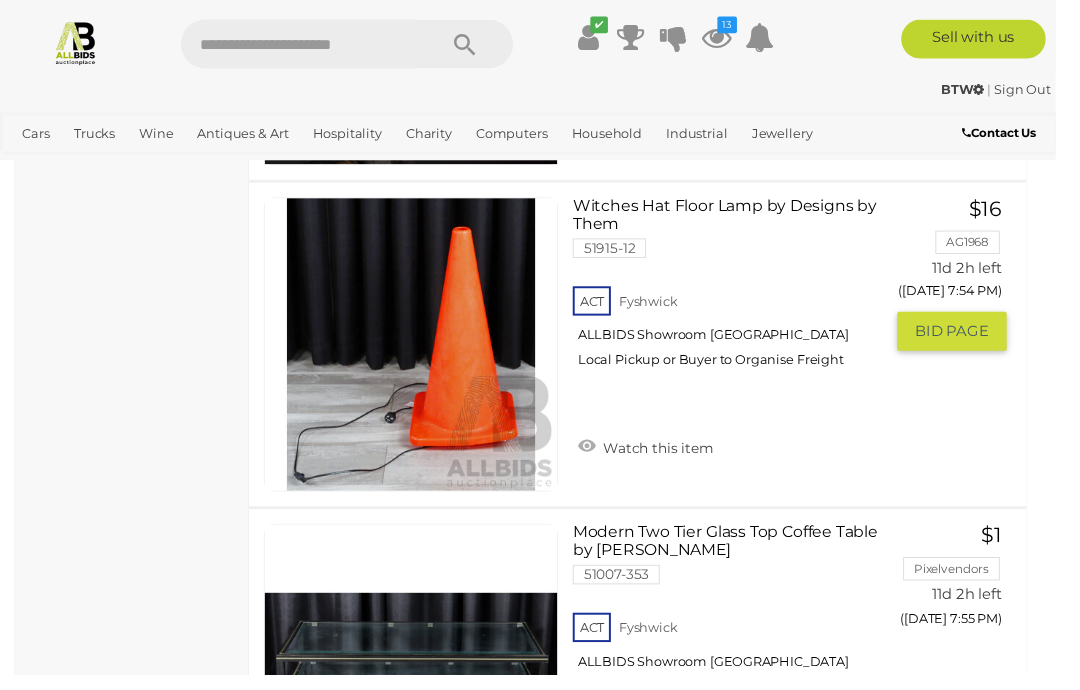 click on "Watch this item" at bounding box center (660, 457) 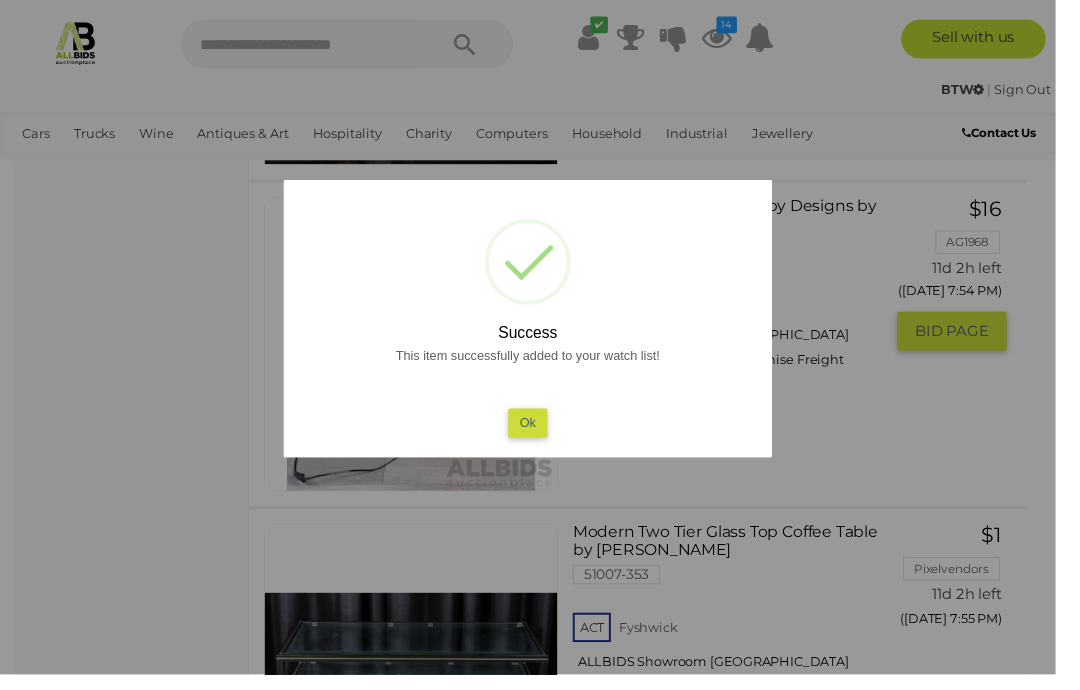 click on "Ok" at bounding box center [540, 432] 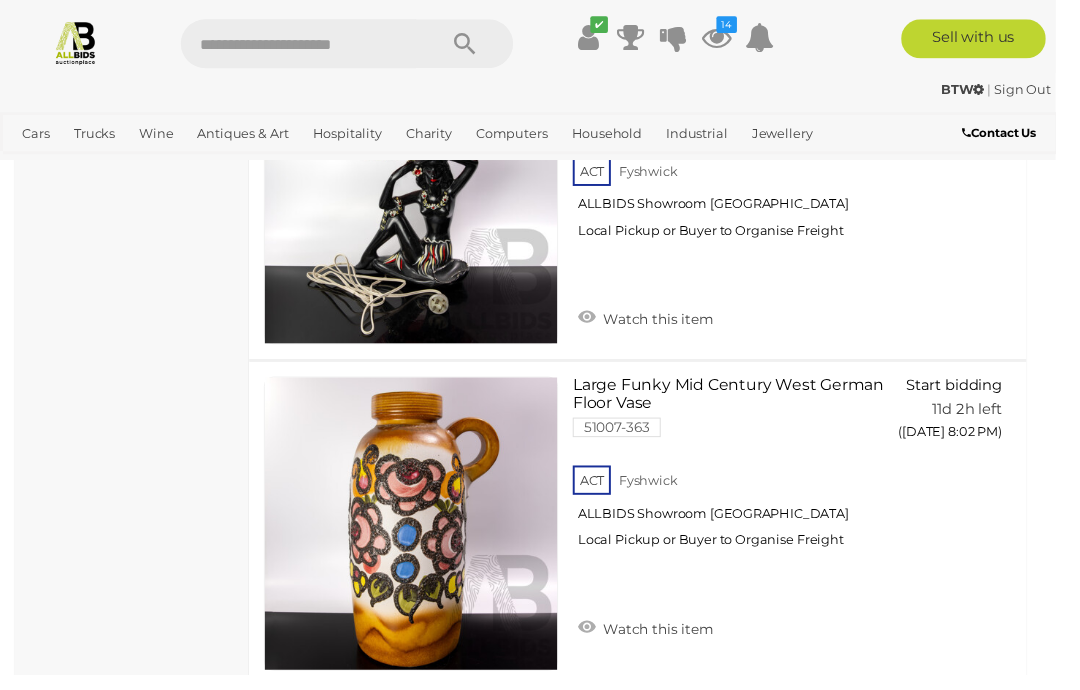 scroll, scrollTop: 10155, scrollLeft: 0, axis: vertical 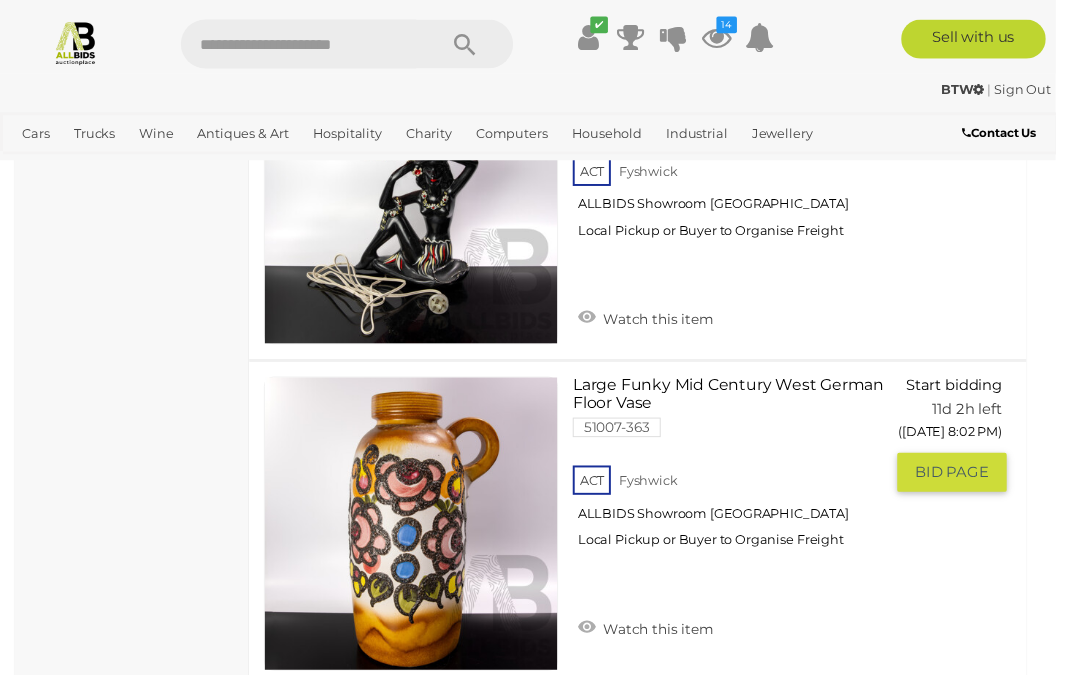click on "Watch this item" at bounding box center [660, 641] 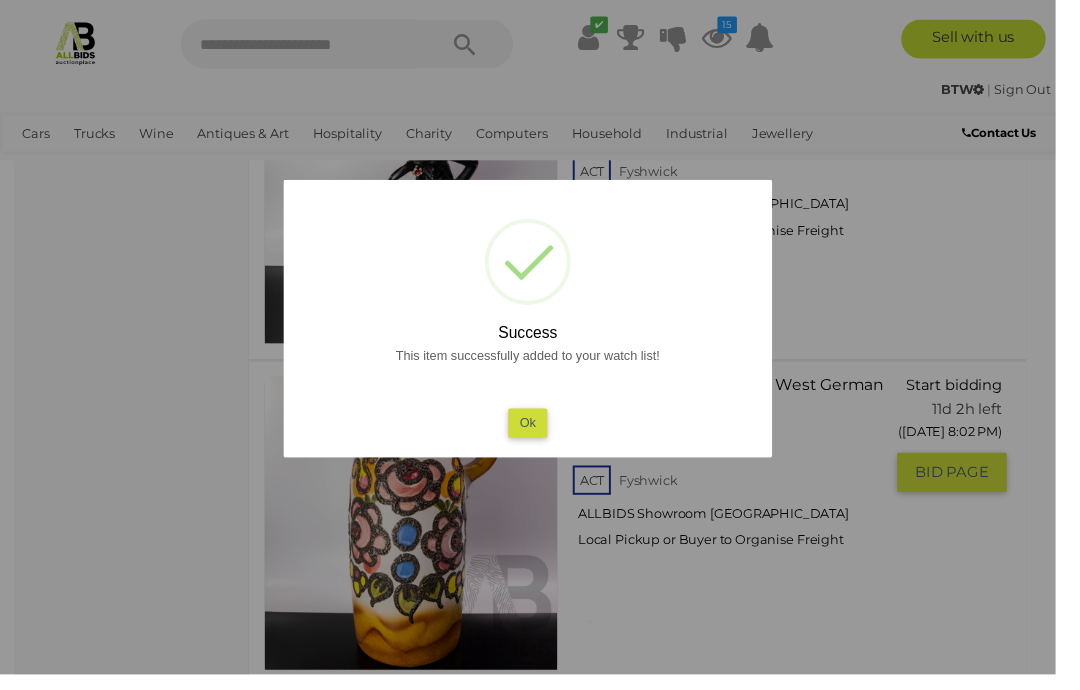click on "Ok" at bounding box center [540, 432] 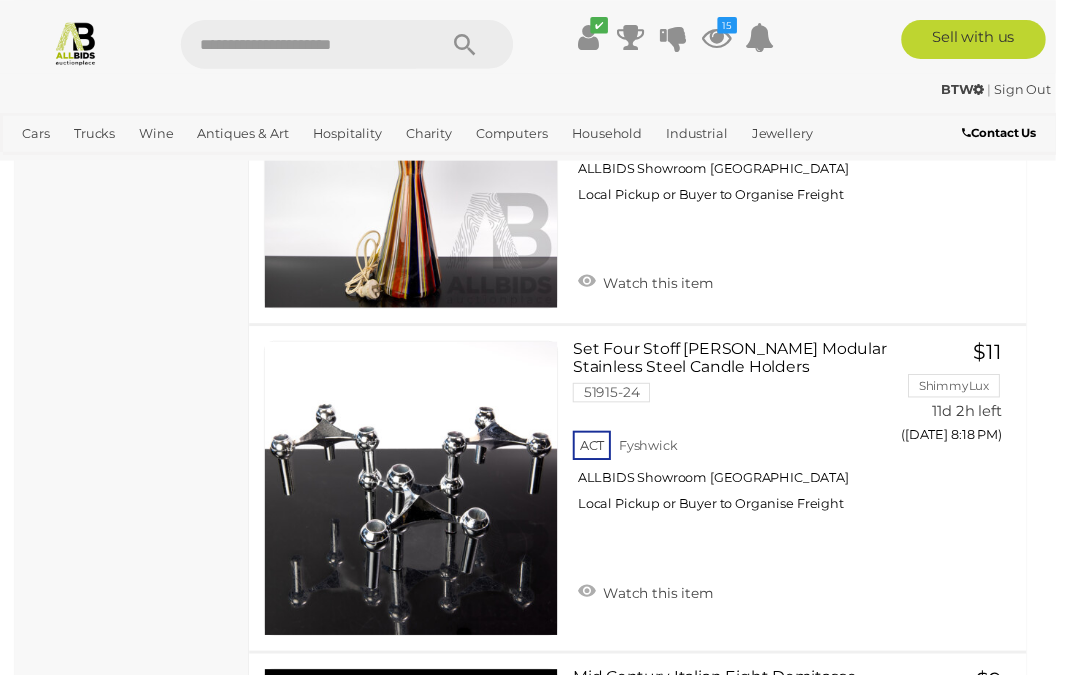 scroll, scrollTop: 13232, scrollLeft: 0, axis: vertical 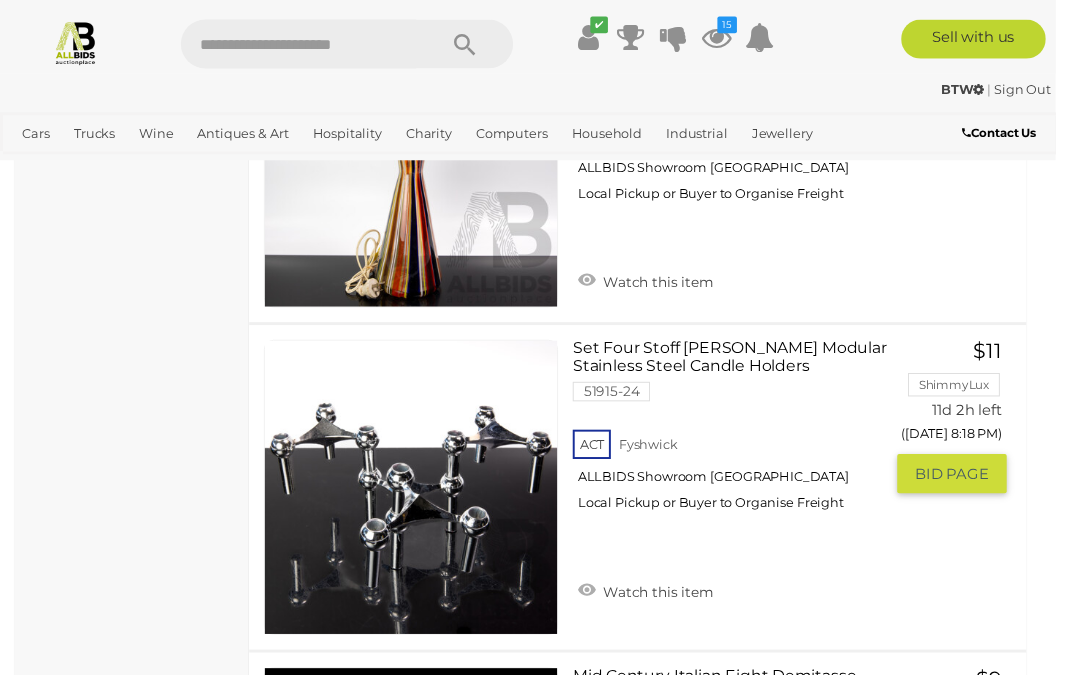 click on "Watch this item" at bounding box center [660, 604] 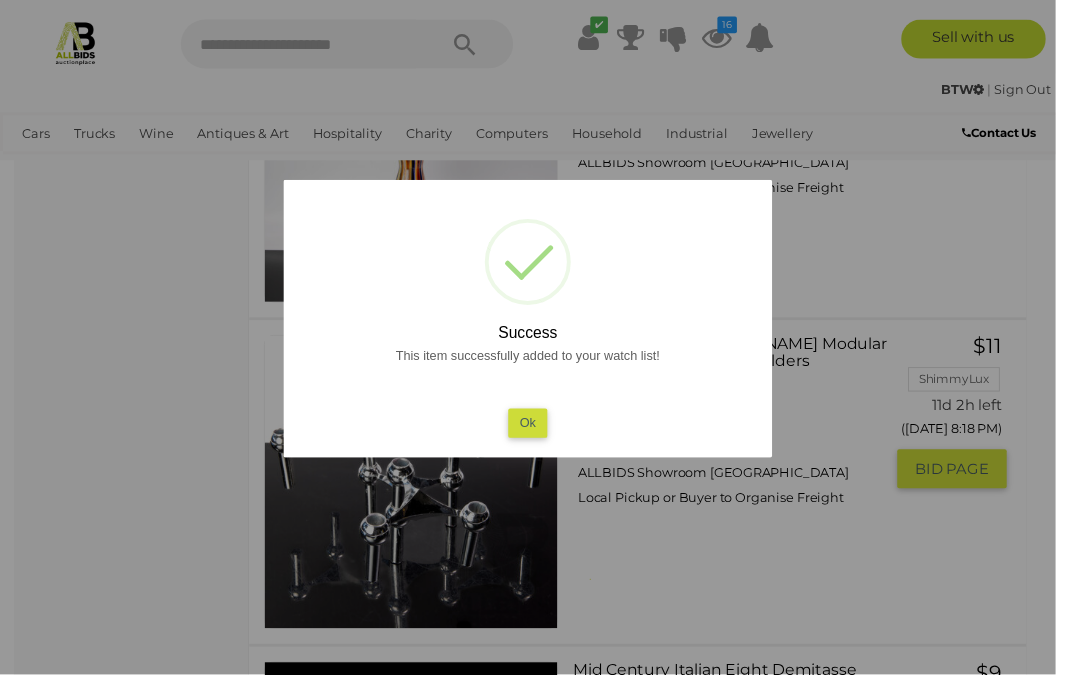 click on "Ok" at bounding box center [540, 432] 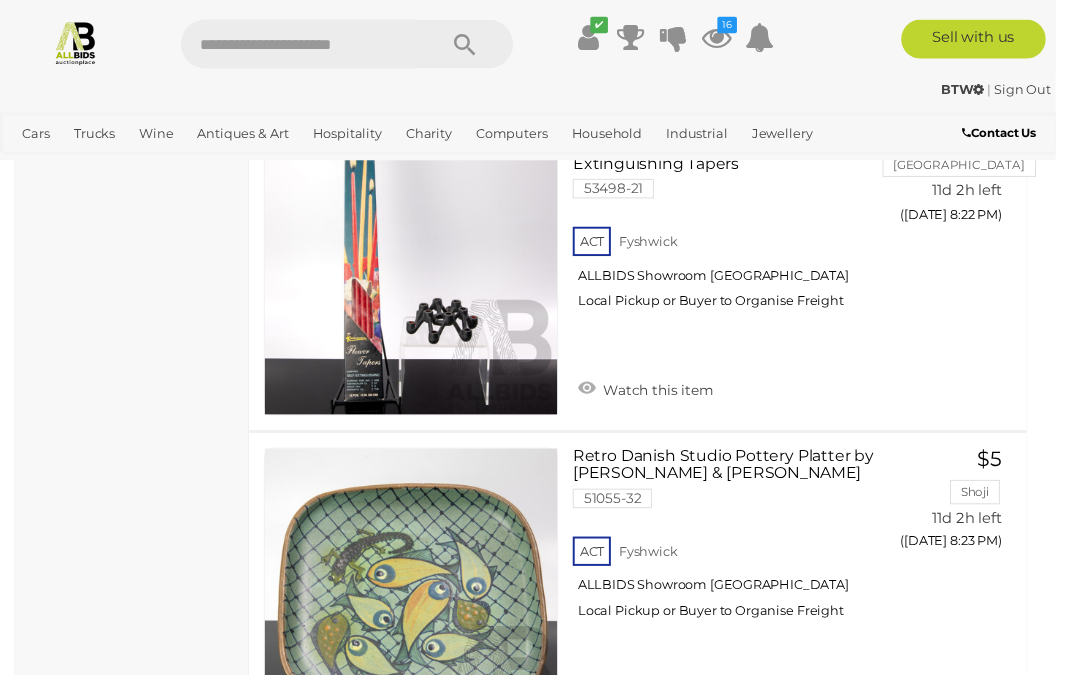 scroll, scrollTop: 14808, scrollLeft: 0, axis: vertical 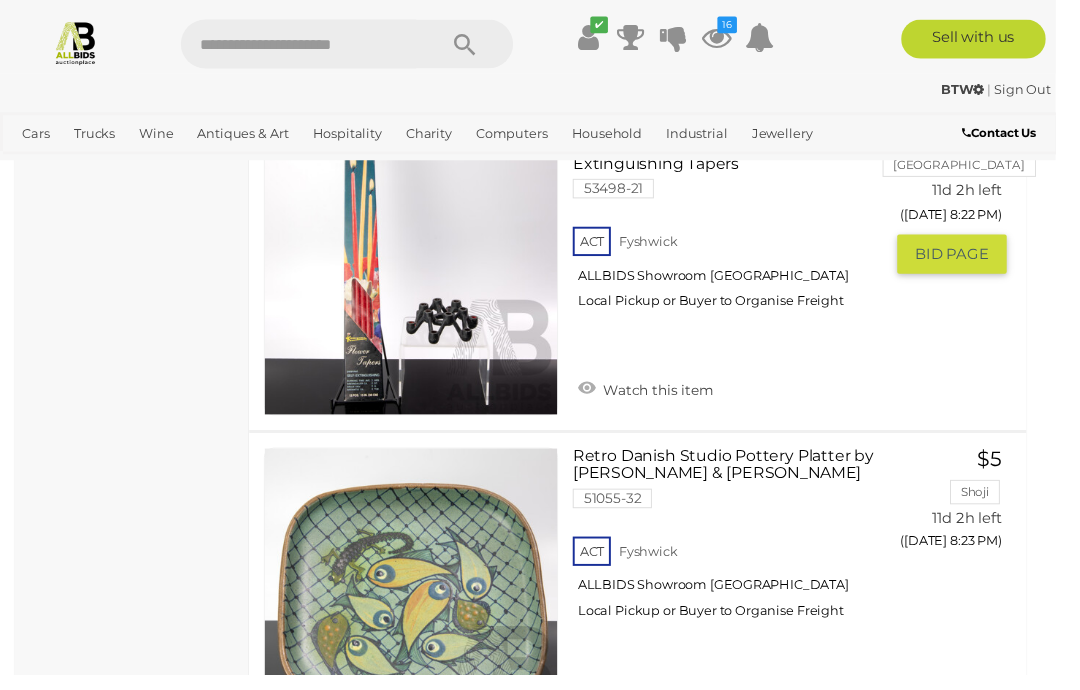 click on "Watch this item" at bounding box center (660, 397) 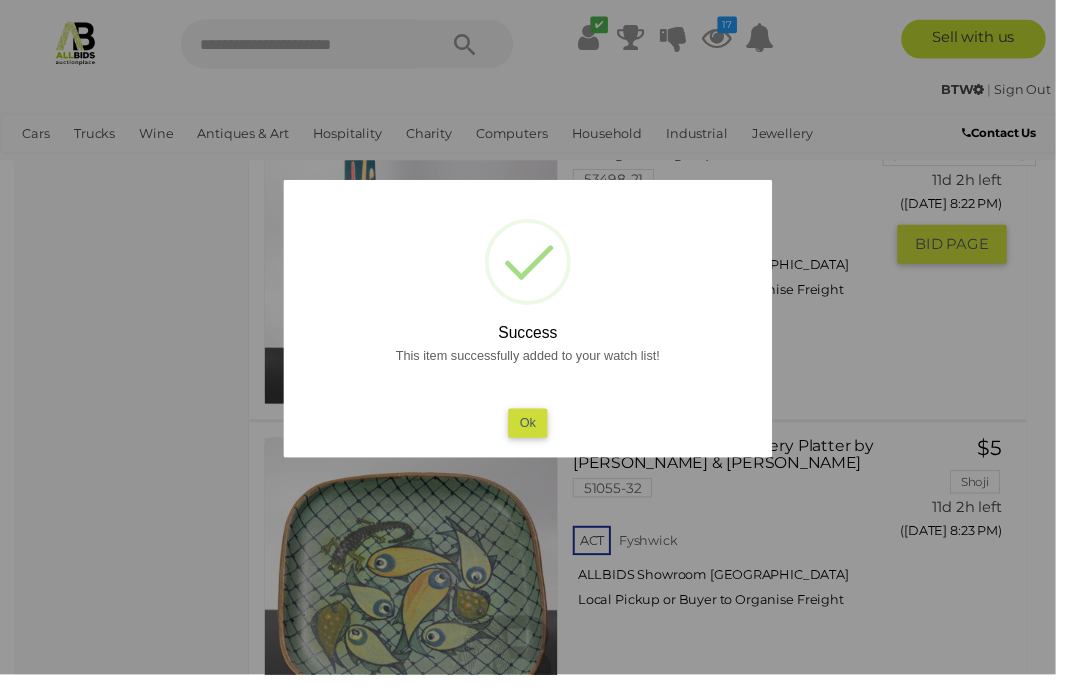 click on "Ok" at bounding box center (540, 432) 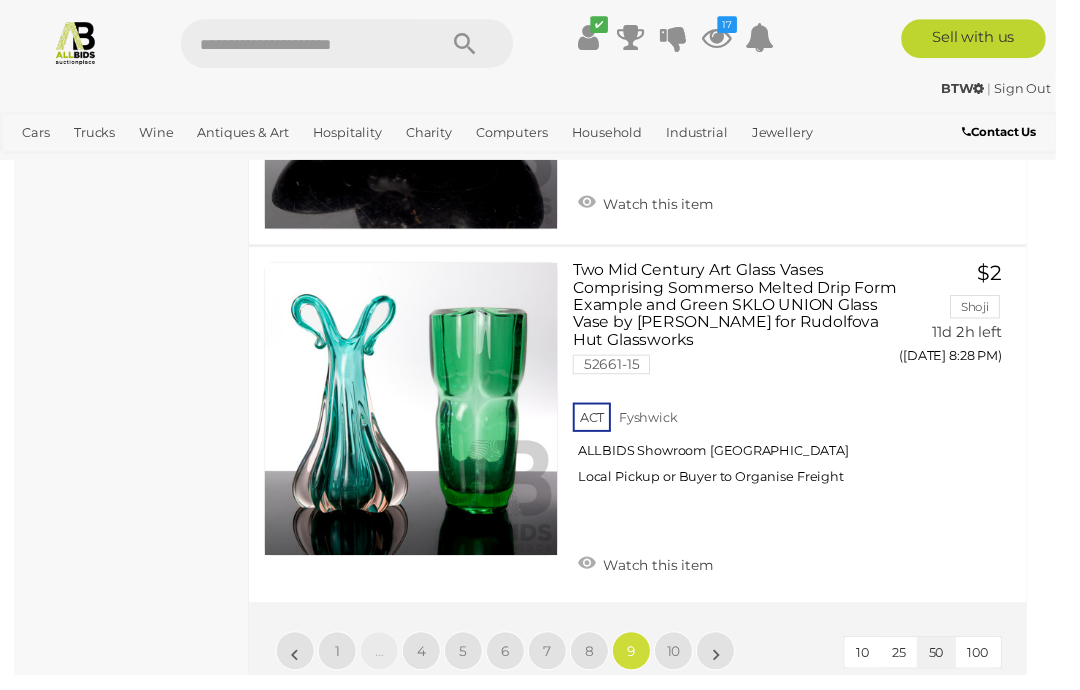 scroll, scrollTop: 16670, scrollLeft: 0, axis: vertical 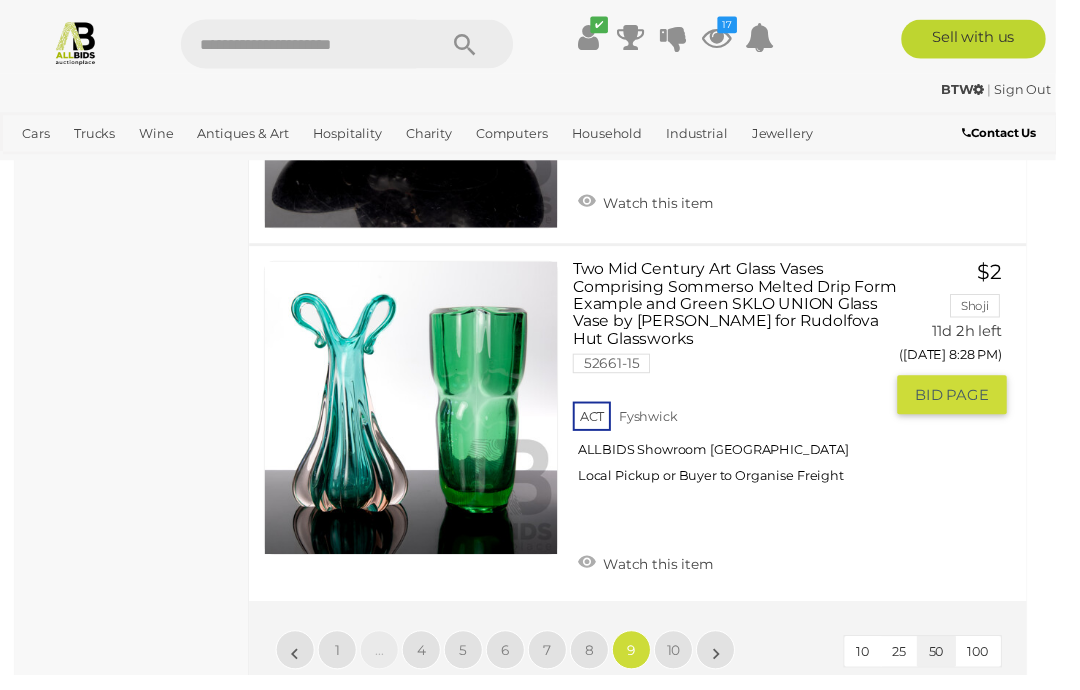 click on "Watch this item" at bounding box center [660, 575] 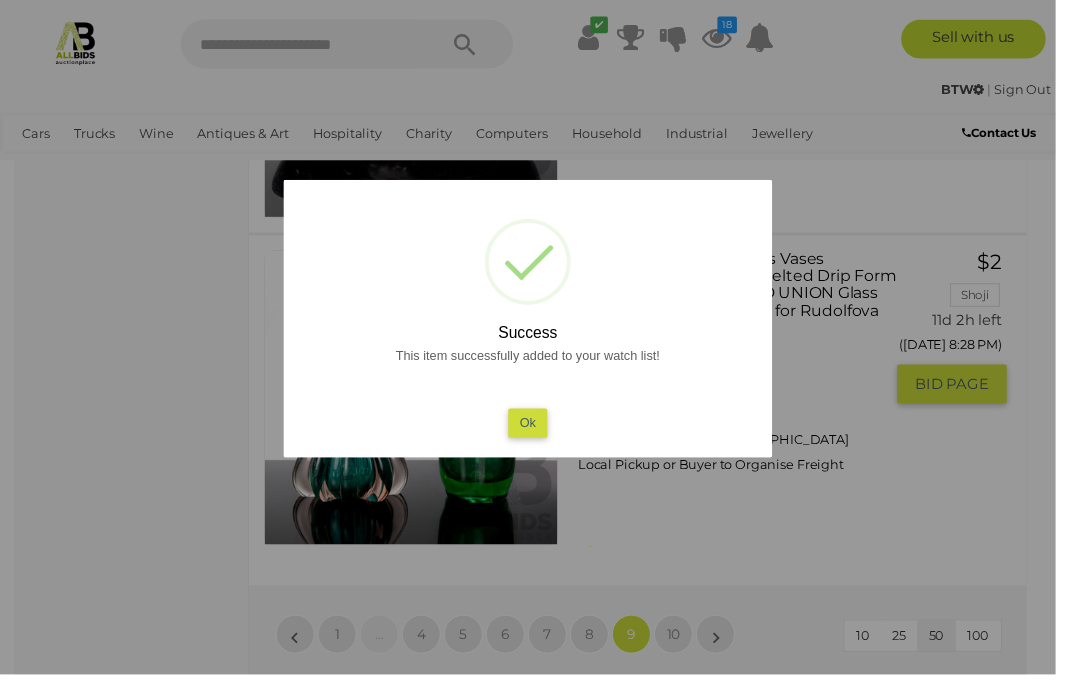 click on "Ok" at bounding box center (540, 432) 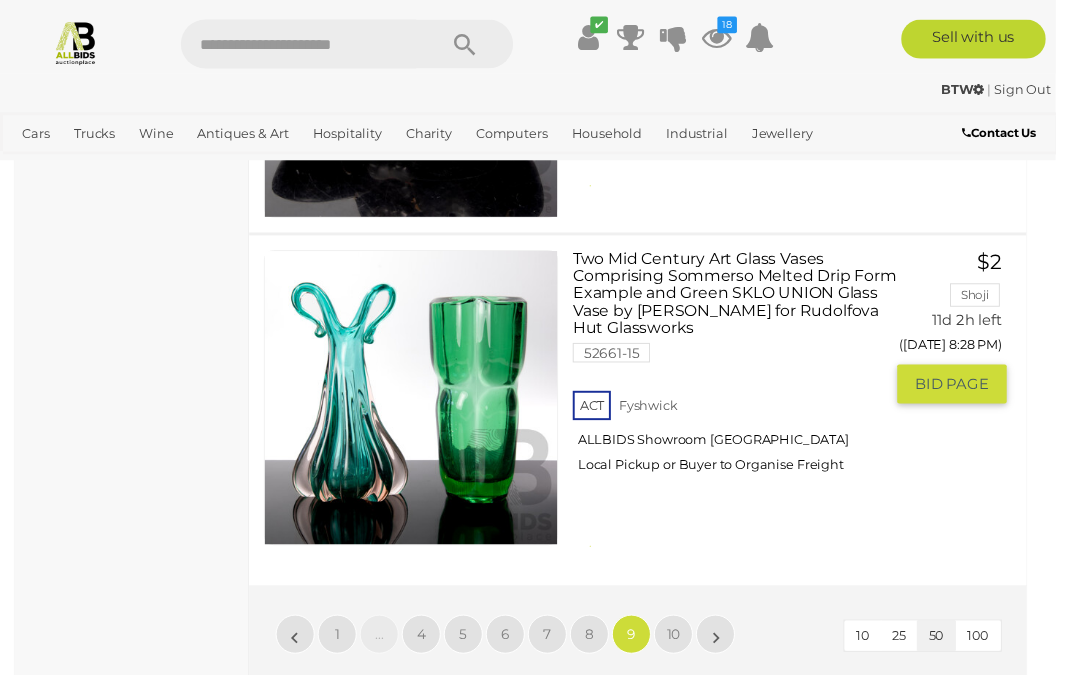click on "10" at bounding box center (689, 649) 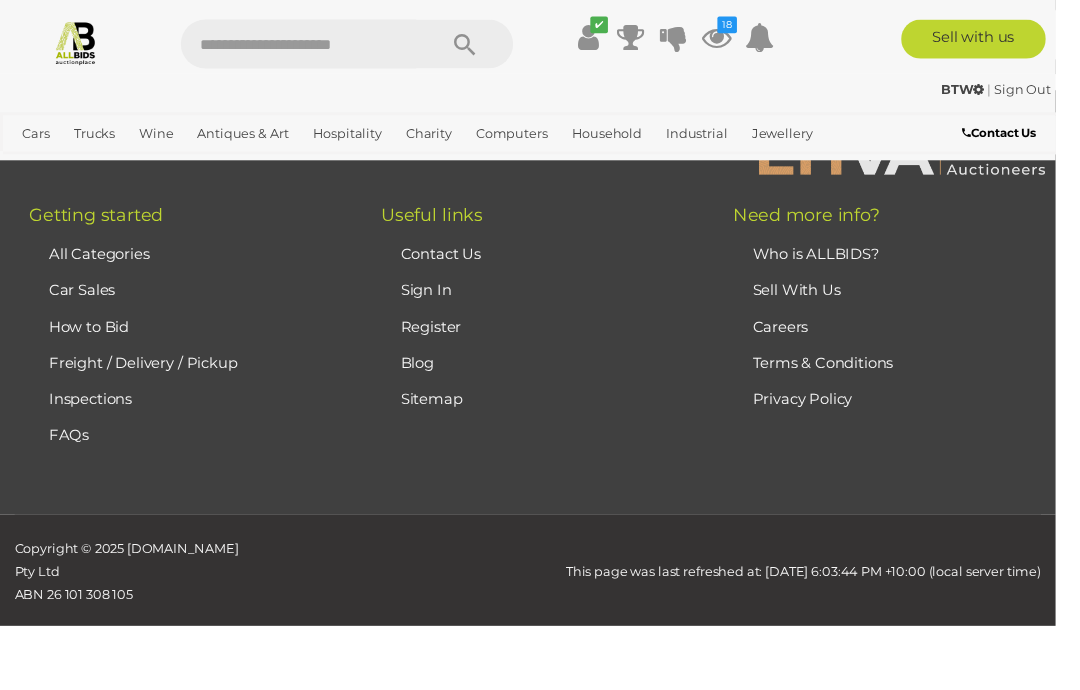 scroll, scrollTop: 292, scrollLeft: 0, axis: vertical 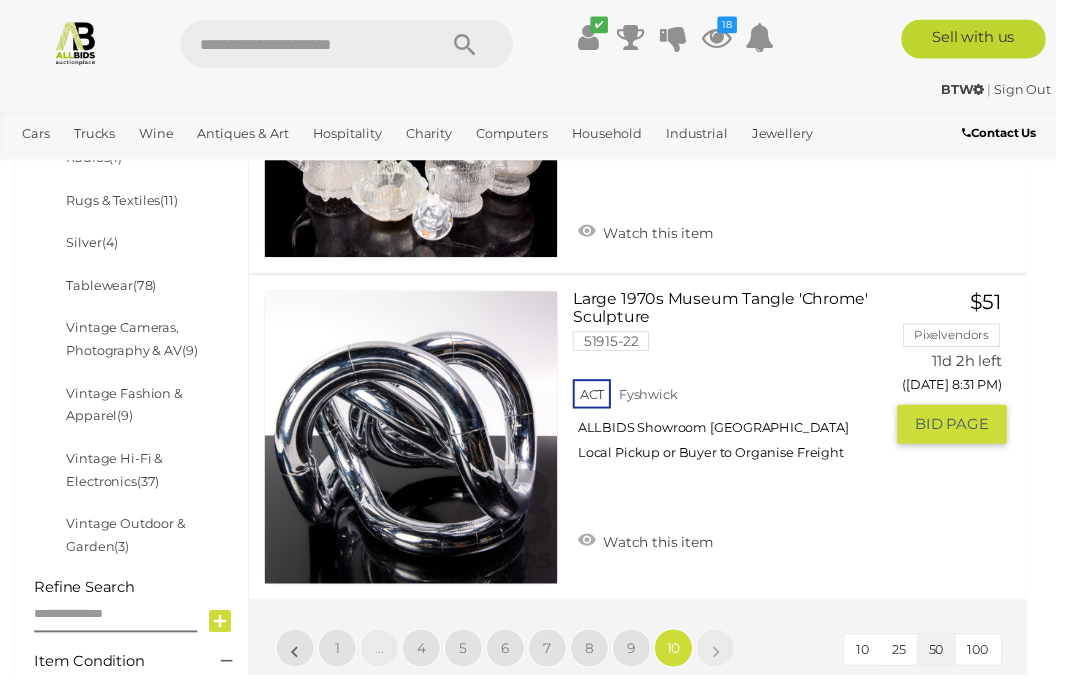 click on "Watch this item" at bounding box center (660, 553) 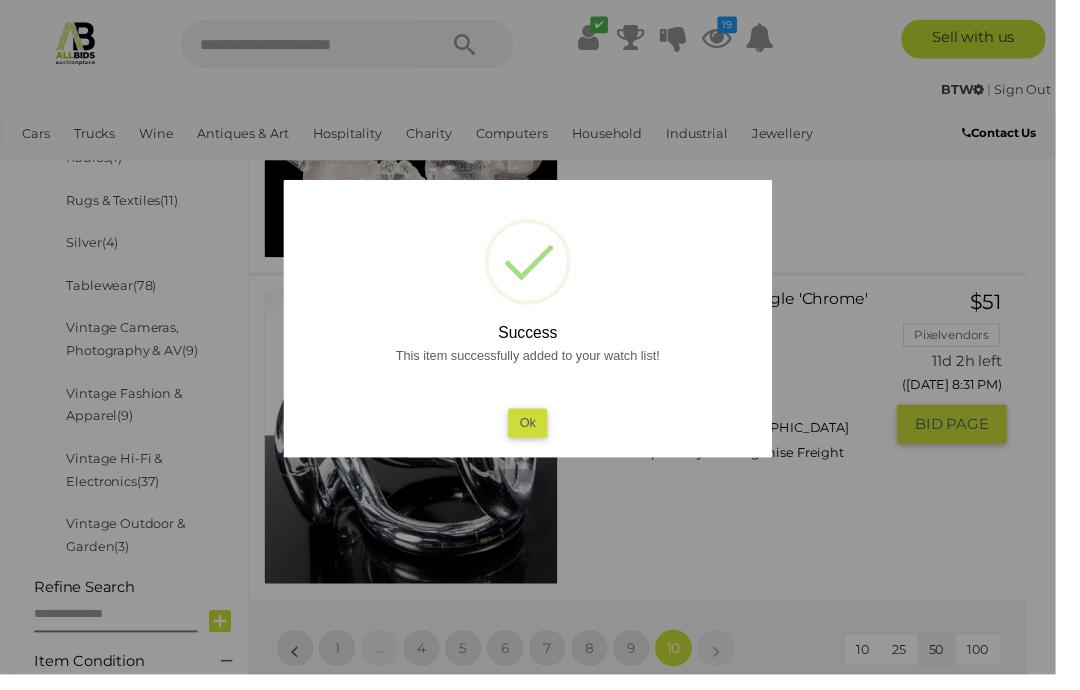 click on "Ok" at bounding box center [540, 432] 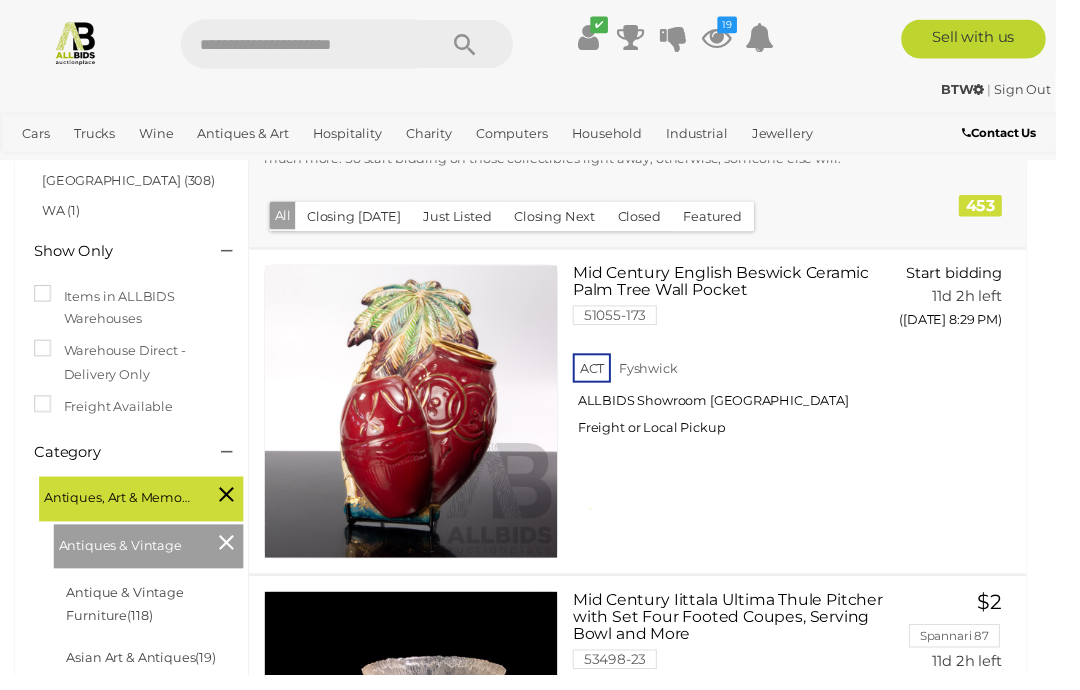 scroll, scrollTop: 0, scrollLeft: 0, axis: both 